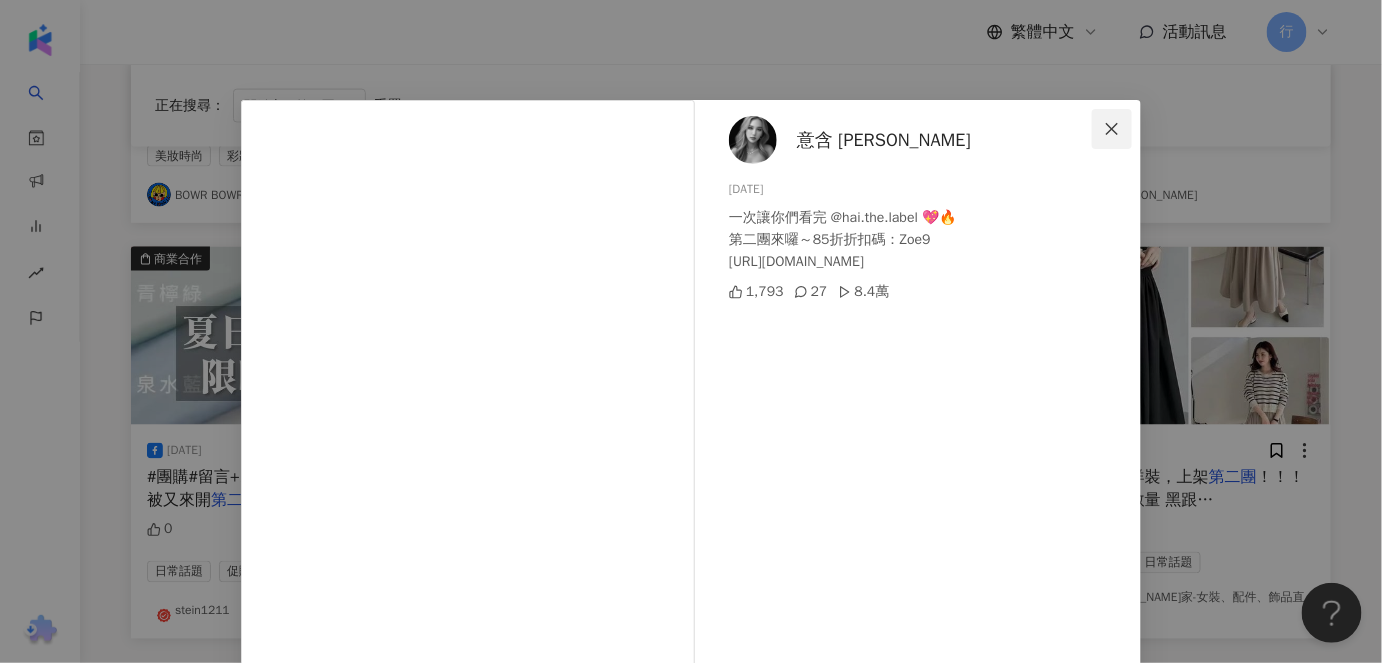 scroll, scrollTop: 0, scrollLeft: 0, axis: both 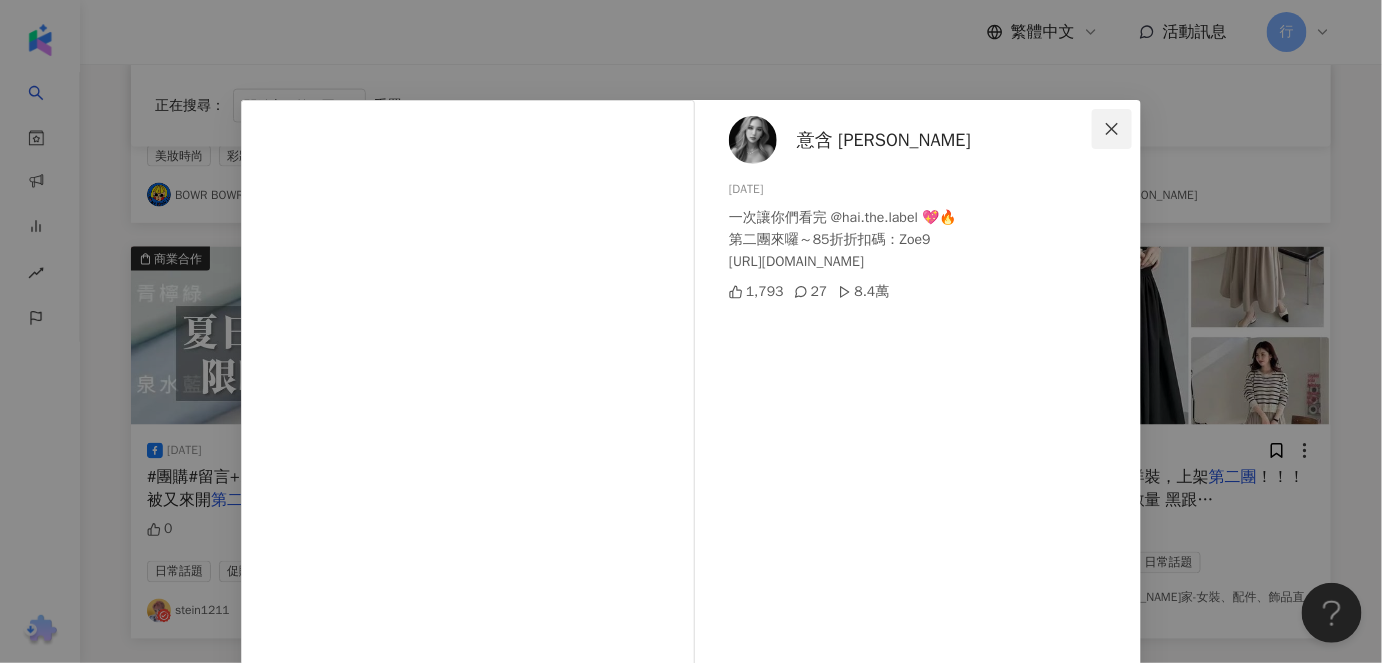 click 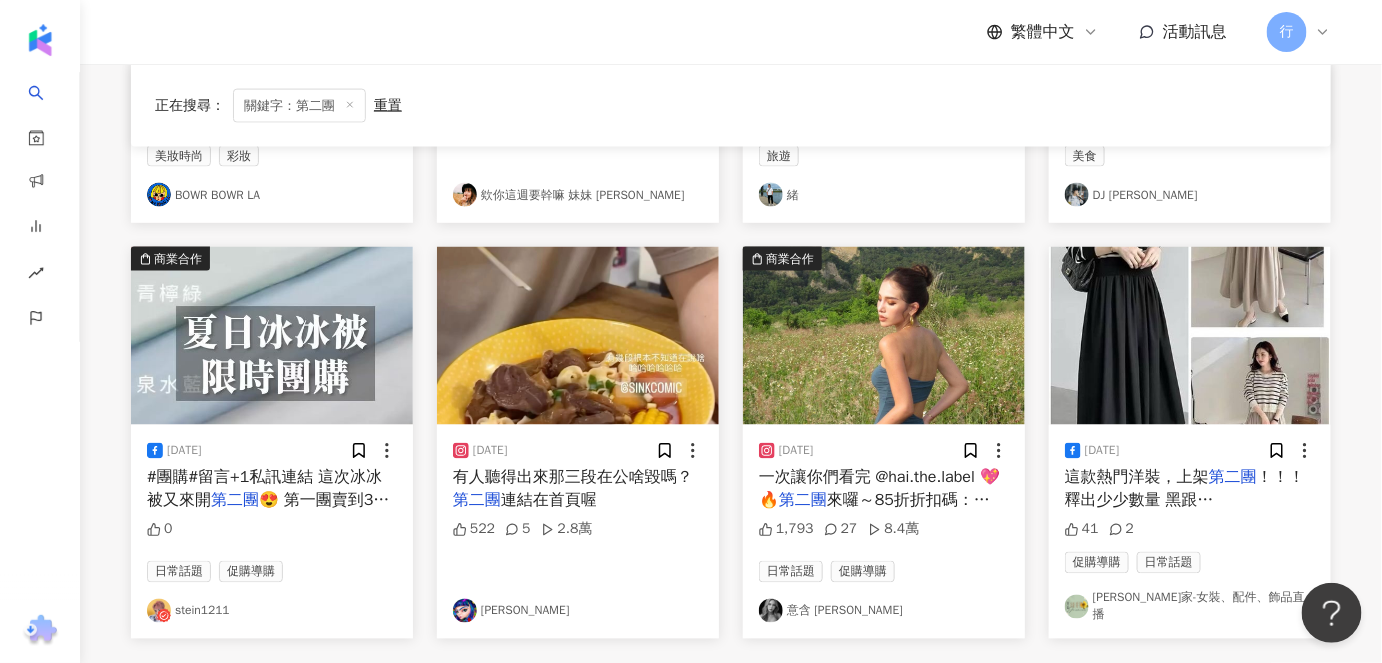 scroll, scrollTop: 636, scrollLeft: 0, axis: vertical 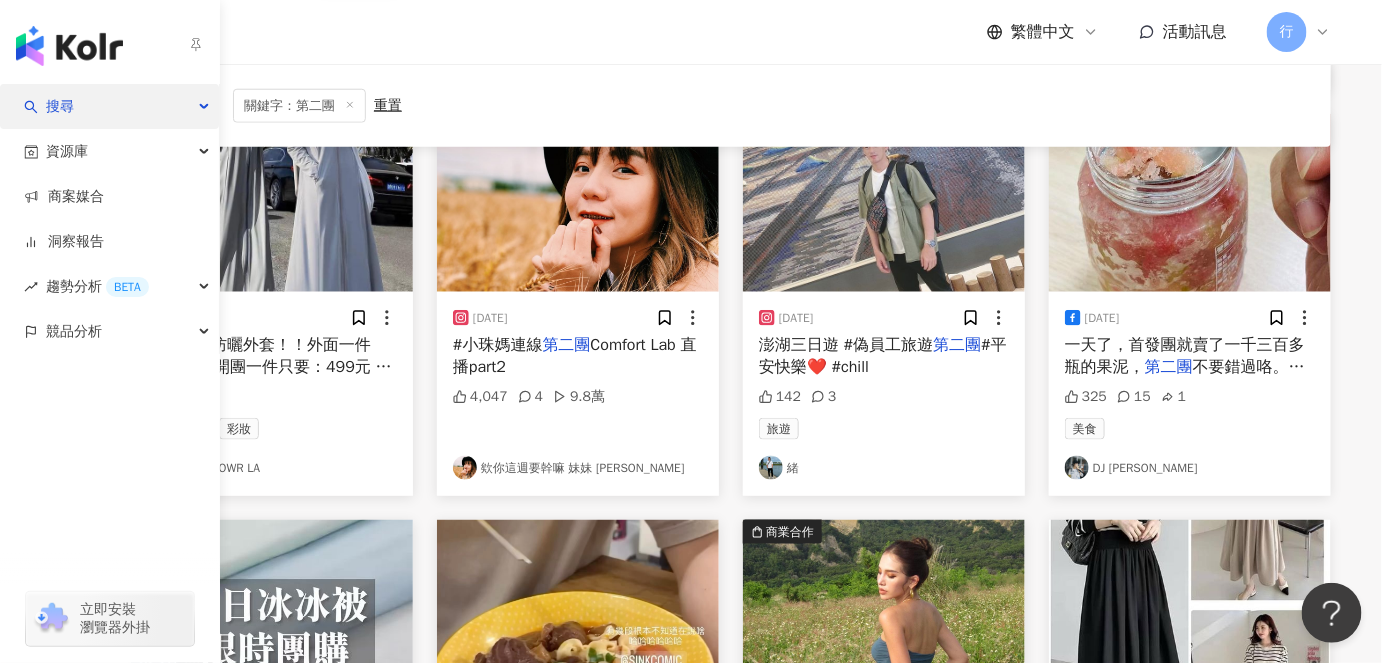 click on "搜尋" at bounding box center [60, 106] 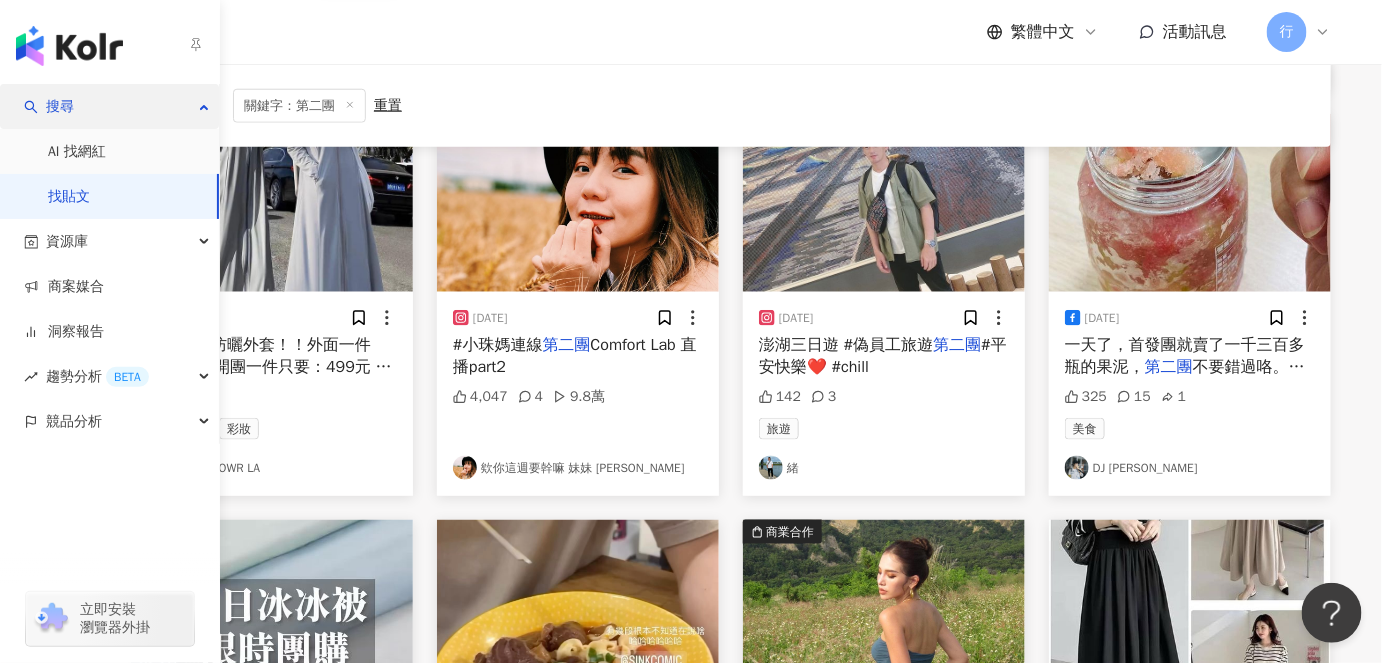 click on "AI 找網紅" at bounding box center [77, 152] 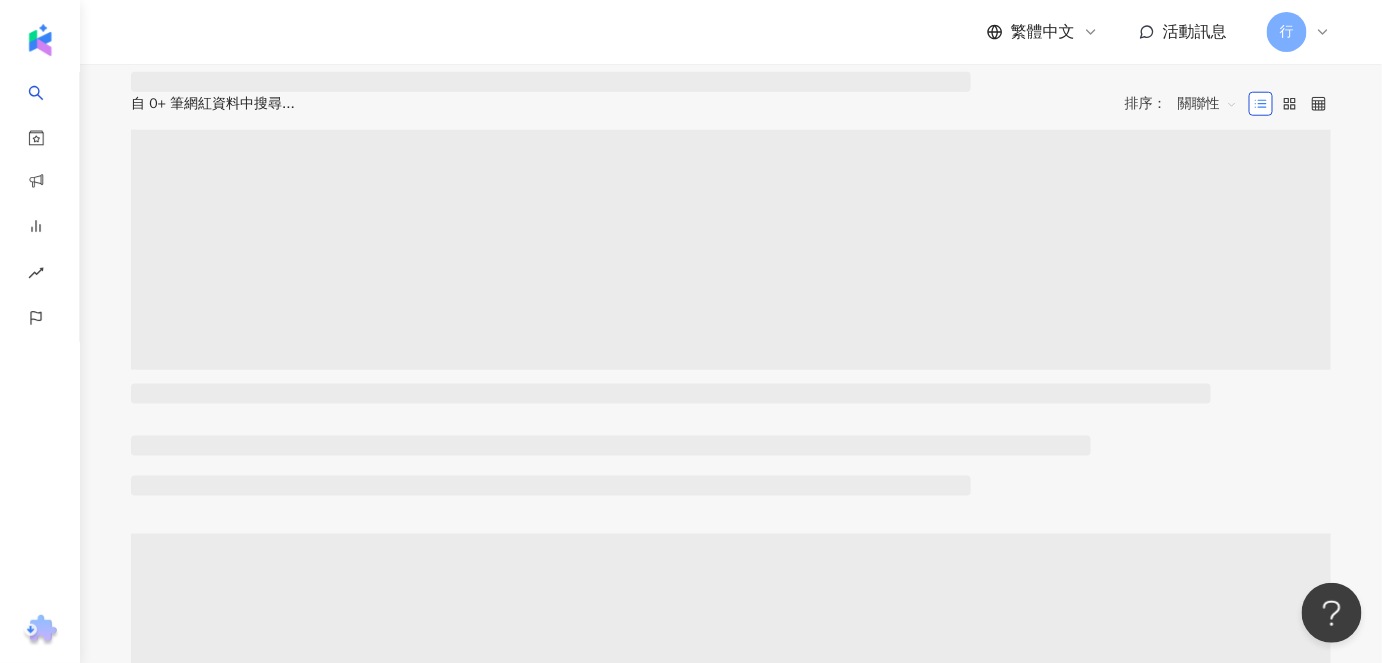 scroll, scrollTop: 0, scrollLeft: 0, axis: both 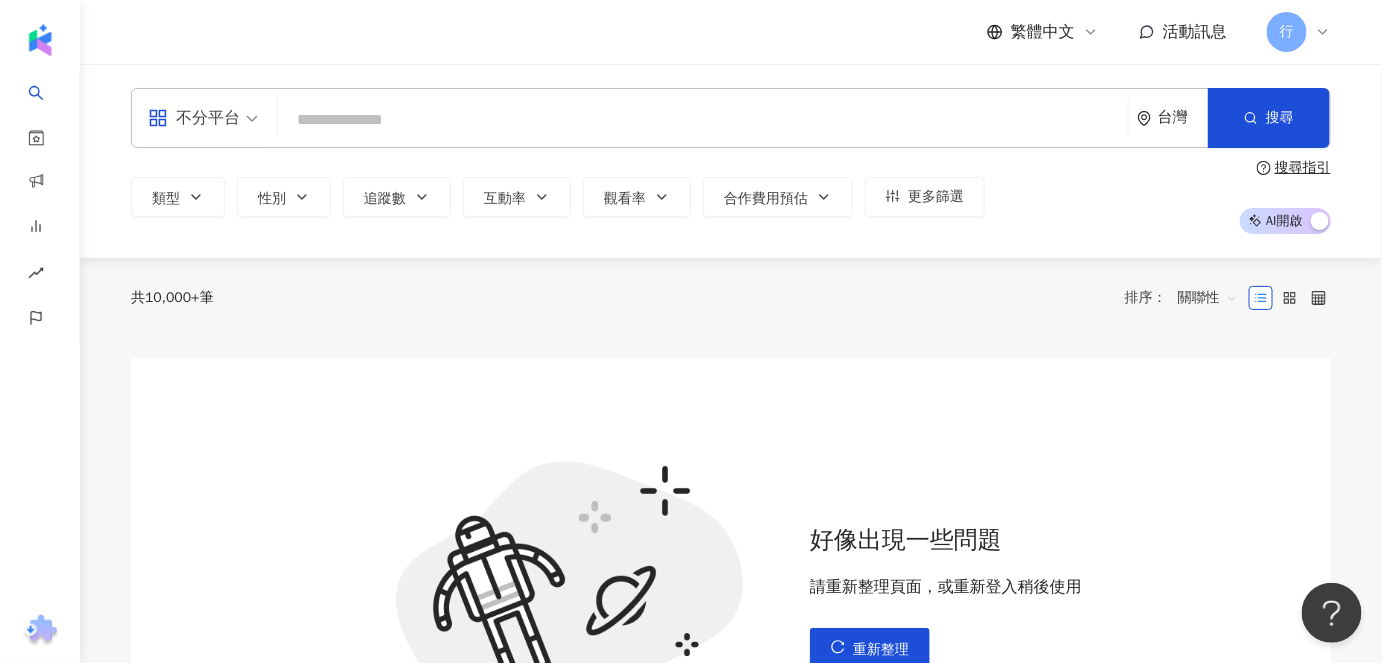 click at bounding box center (703, 120) 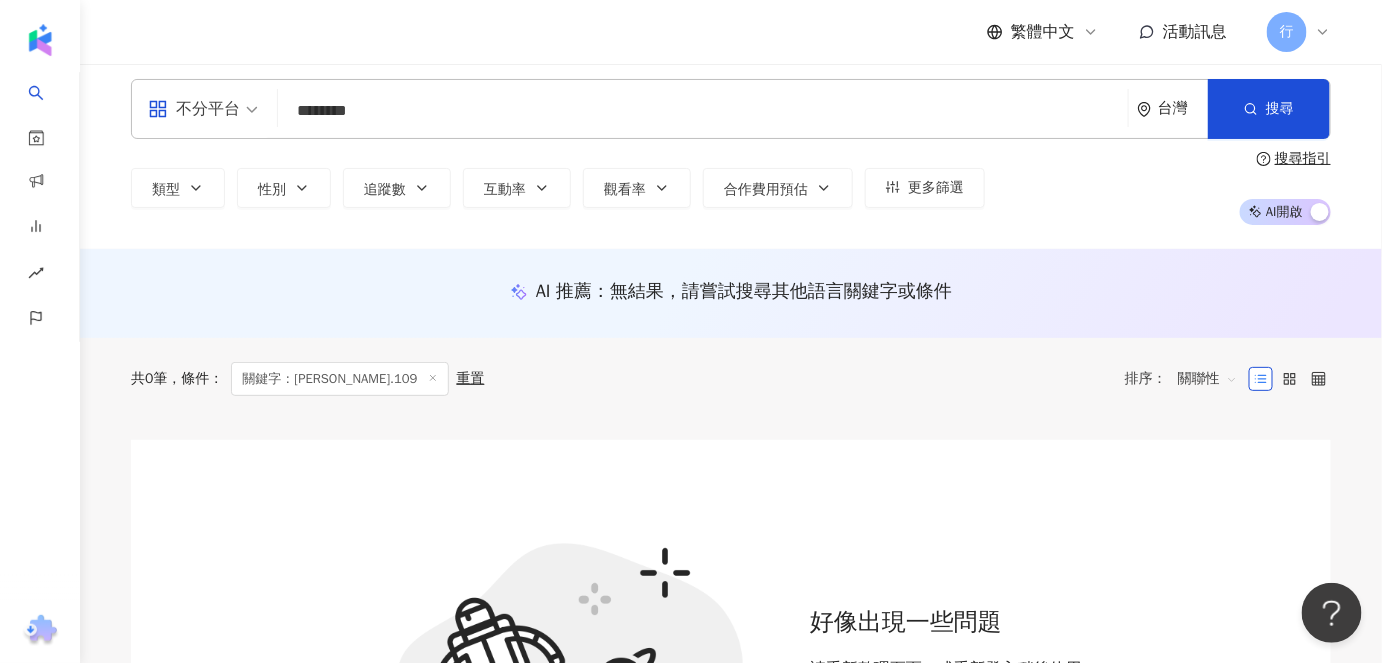 scroll, scrollTop: 0, scrollLeft: 0, axis: both 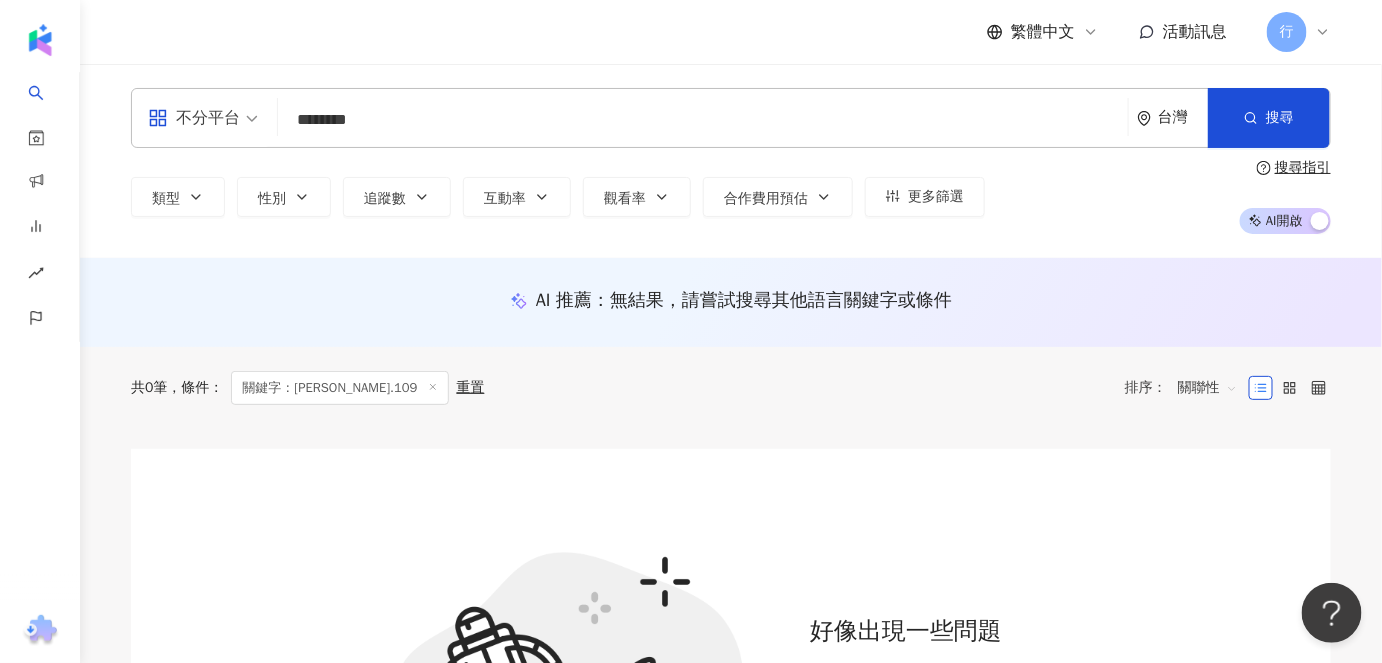 click on "********" at bounding box center (703, 120) 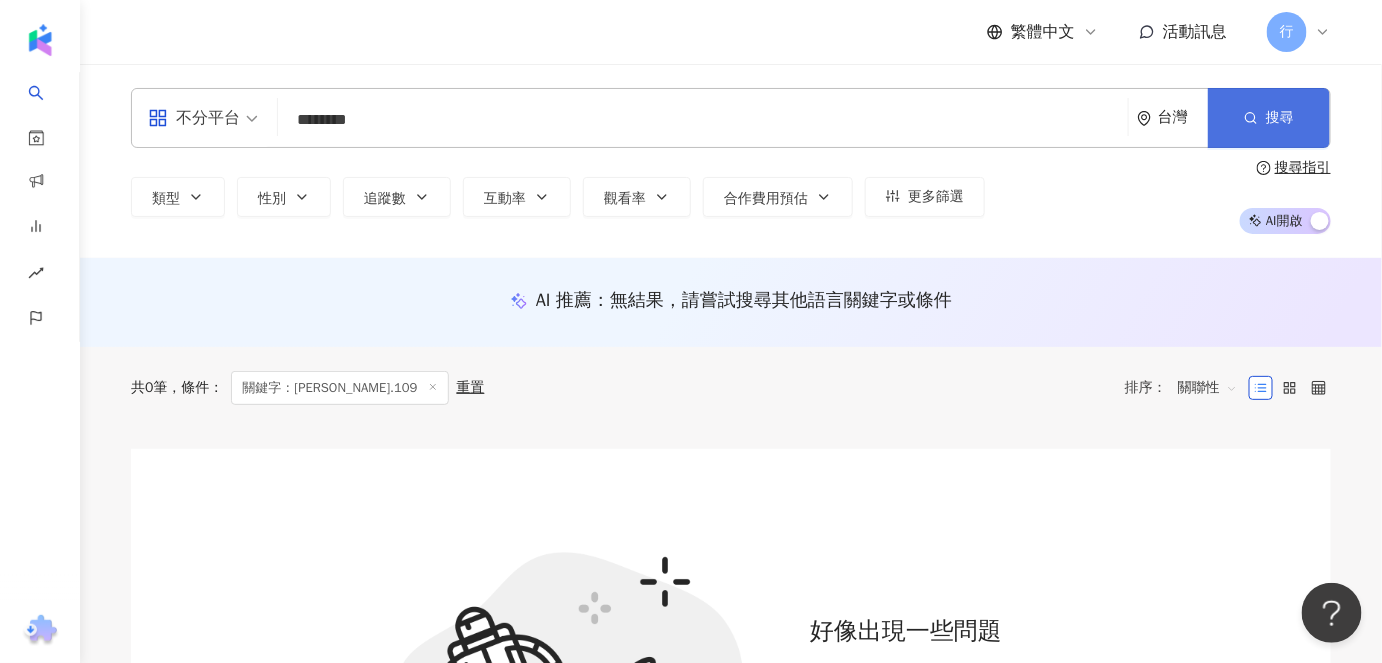 type on "********" 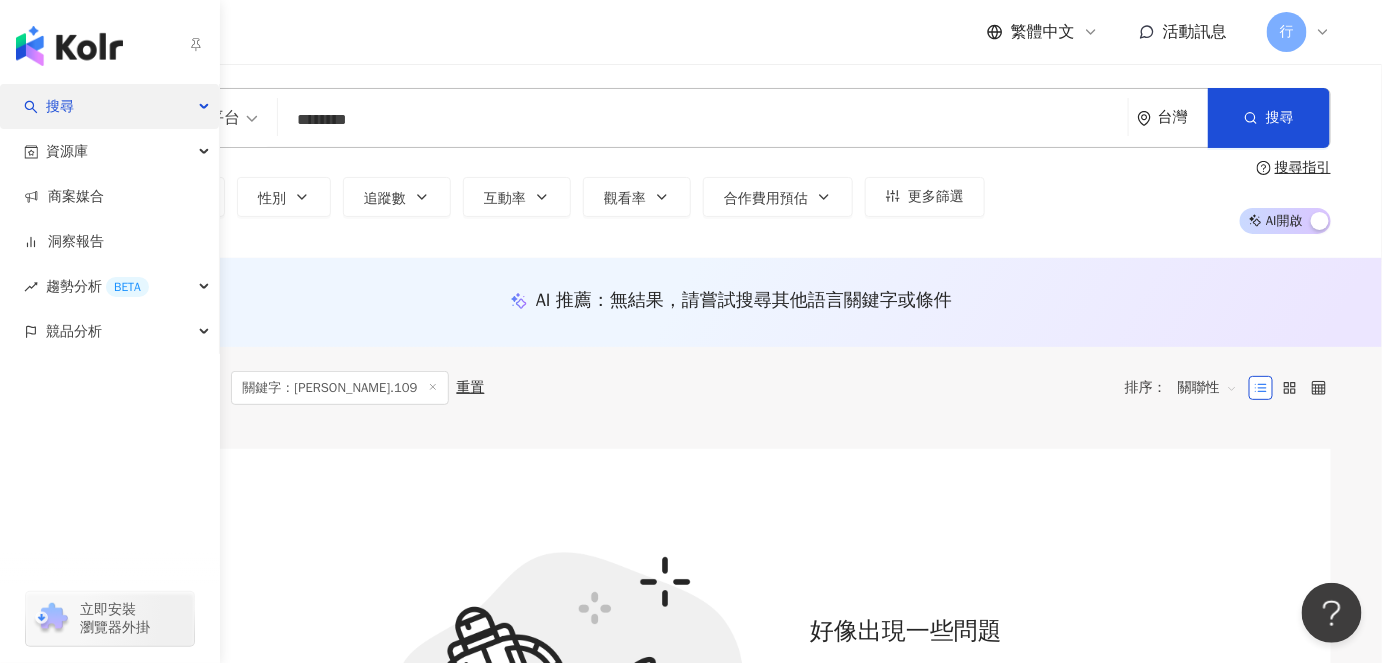click on "搜尋" at bounding box center (109, 106) 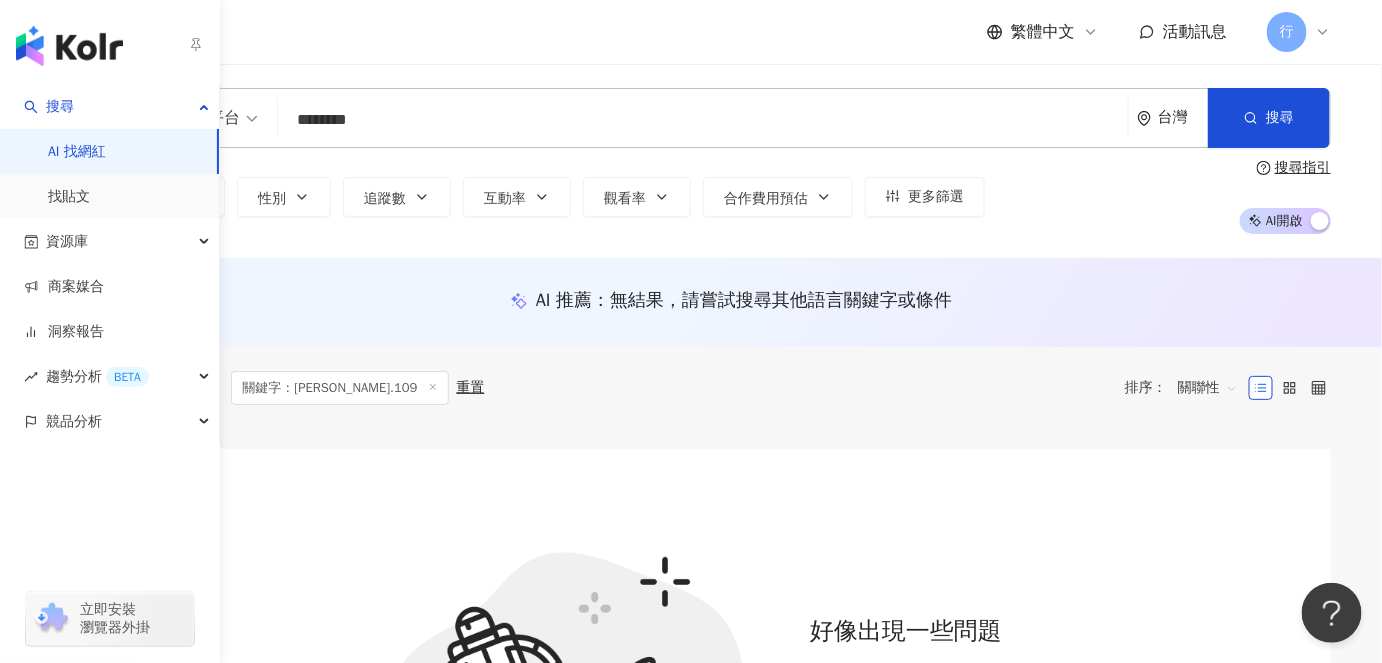 click on "AI 找網紅" at bounding box center [77, 152] 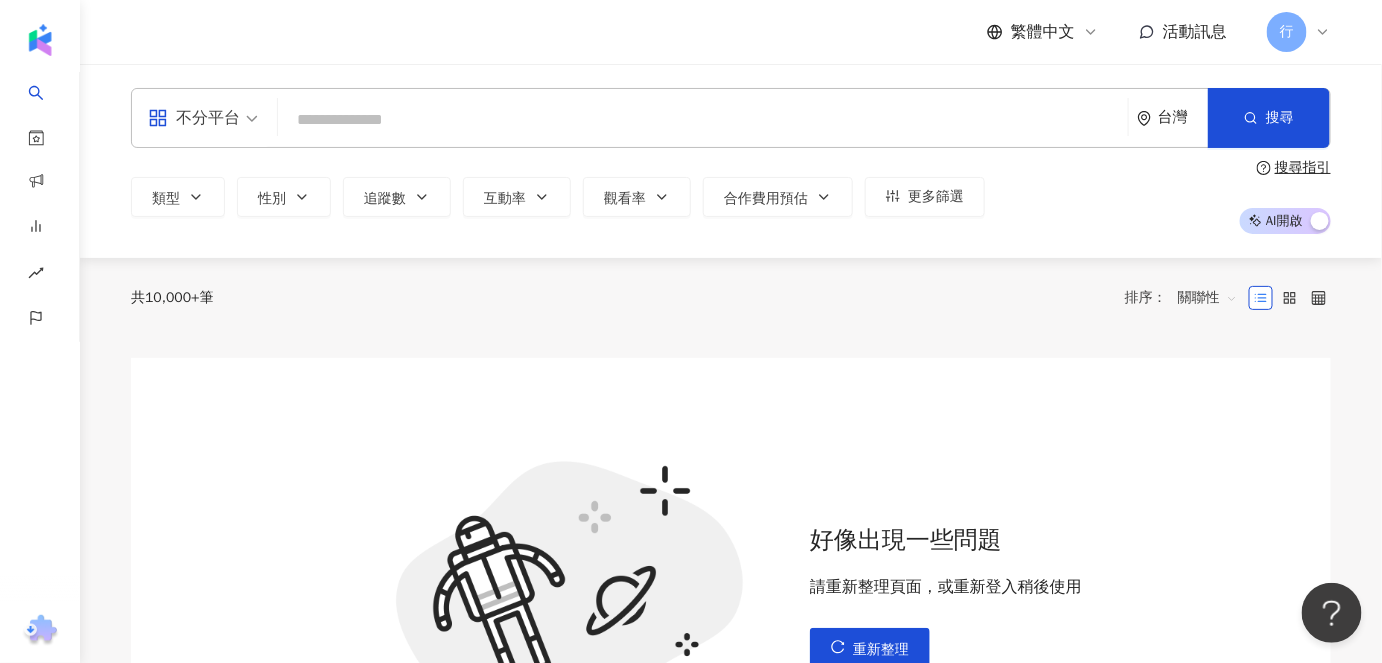 click on "不分平台 台灣 搜尋 keyword 搜尋名稱、敘述、貼文含有關鍵字 “ bebe.109 ” 的網紅" at bounding box center [731, 118] 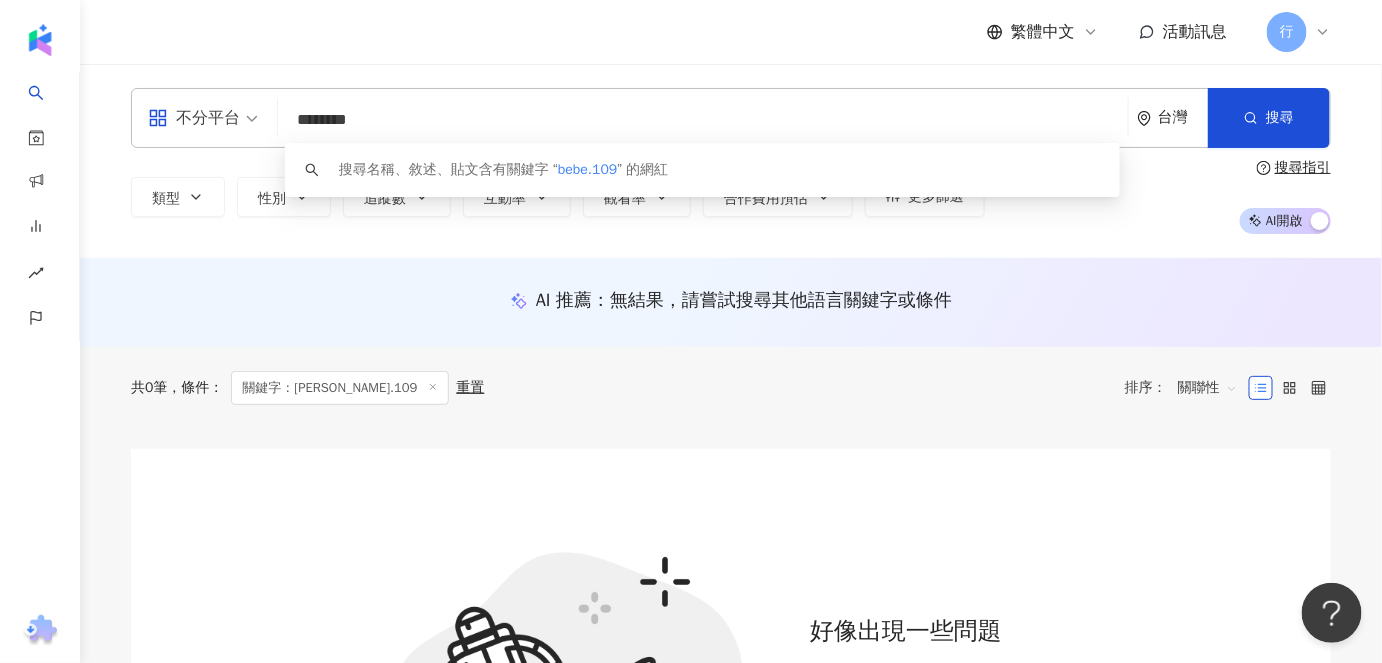 drag, startPoint x: 381, startPoint y: 124, endPoint x: 298, endPoint y: 125, distance: 83.00603 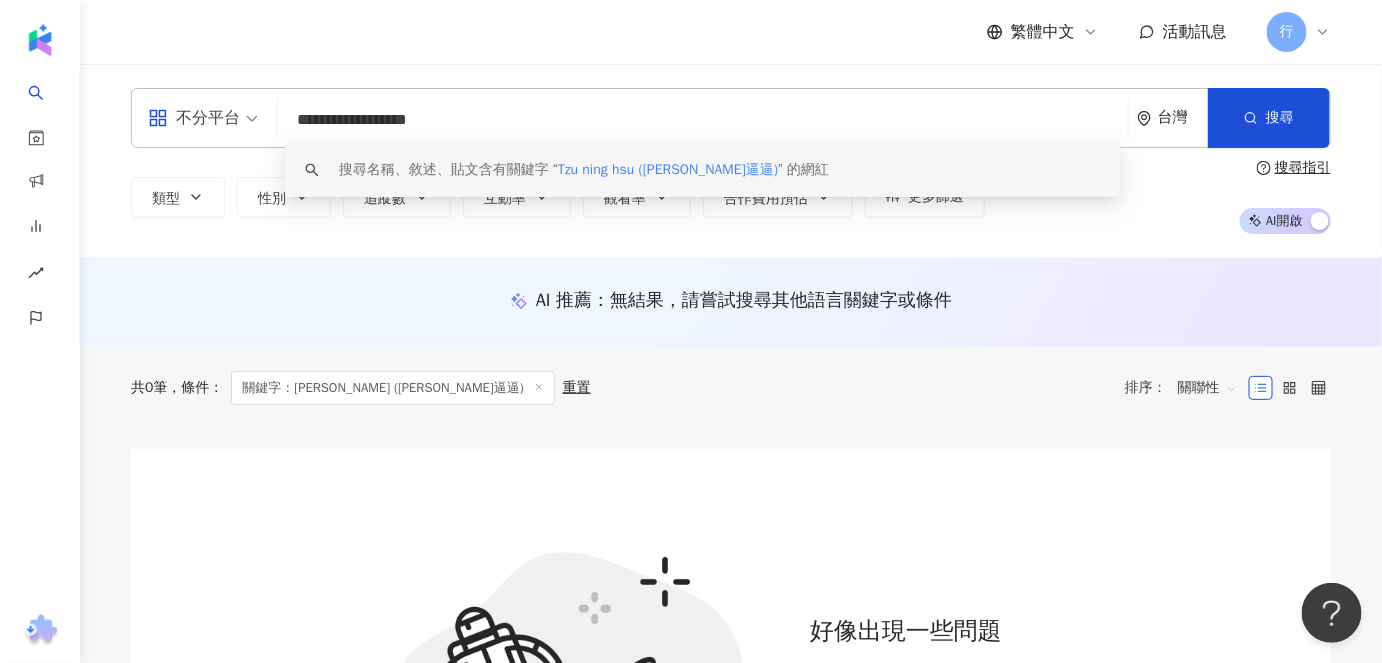 drag, startPoint x: 459, startPoint y: 117, endPoint x: 296, endPoint y: 115, distance: 163.01227 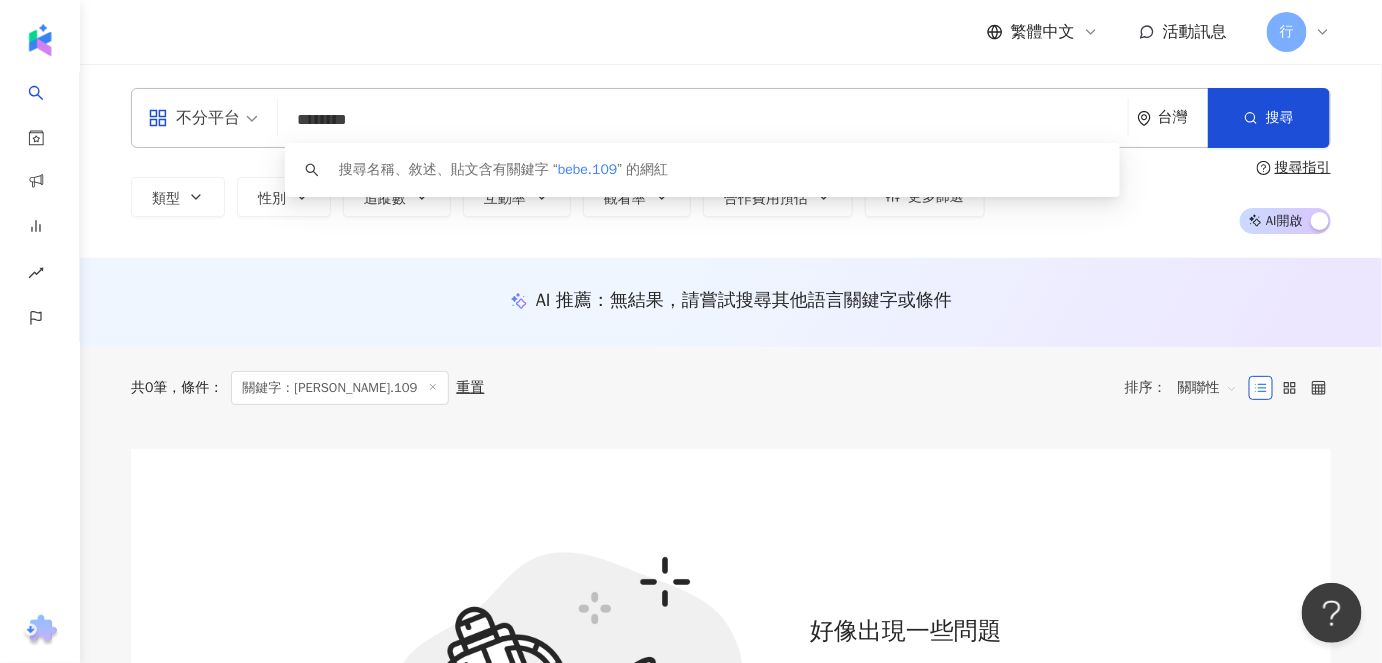 drag, startPoint x: 293, startPoint y: 118, endPoint x: 394, endPoint y: 118, distance: 101 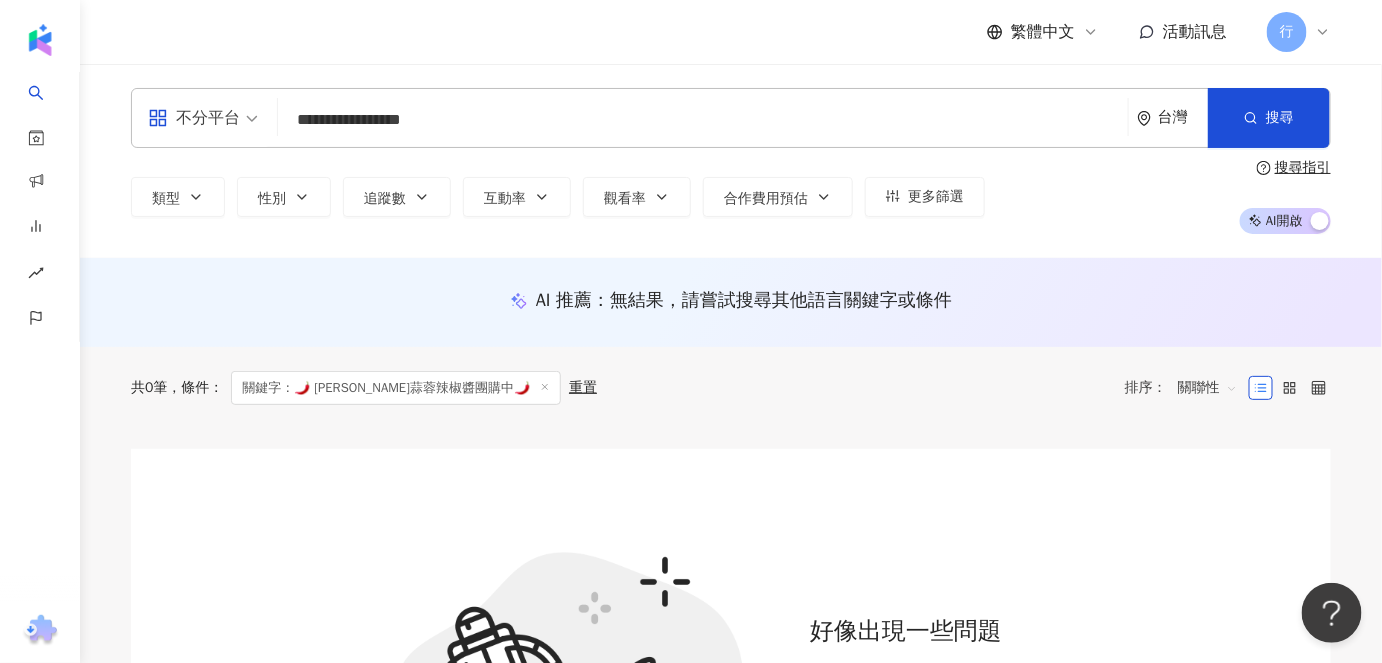 type on "**********" 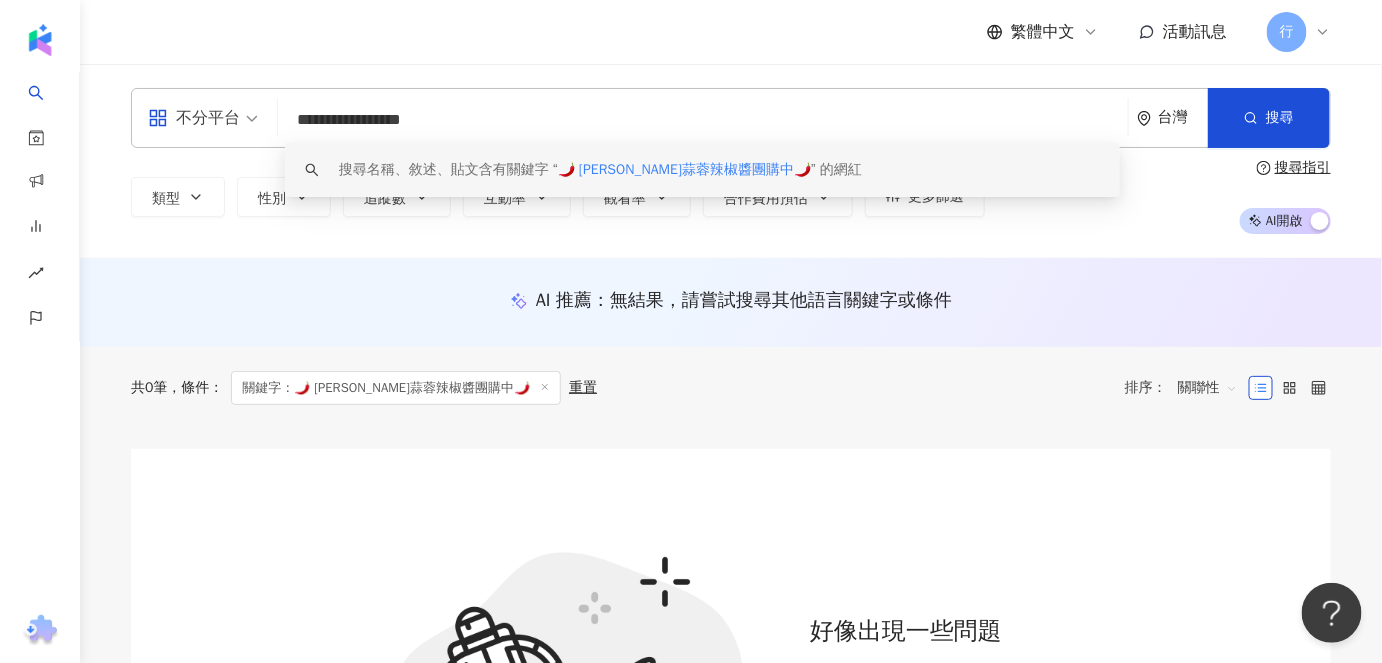 drag, startPoint x: 509, startPoint y: 118, endPoint x: 281, endPoint y: 123, distance: 228.05482 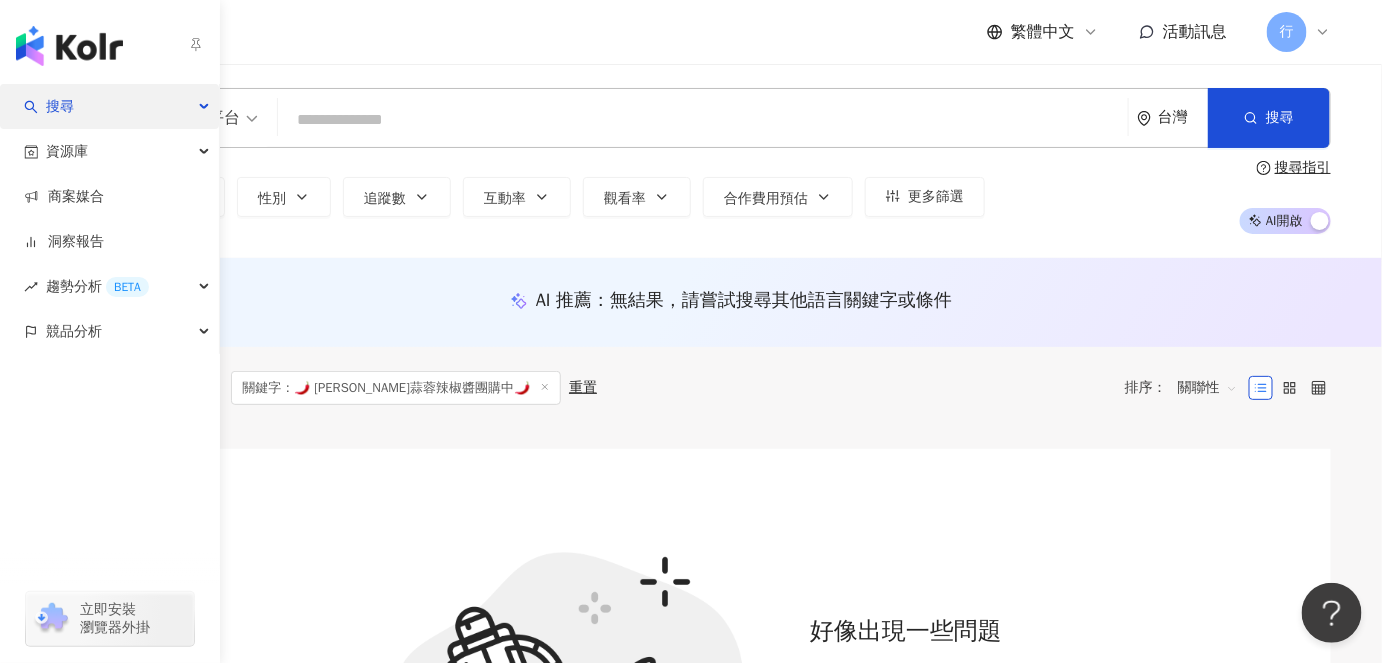 type 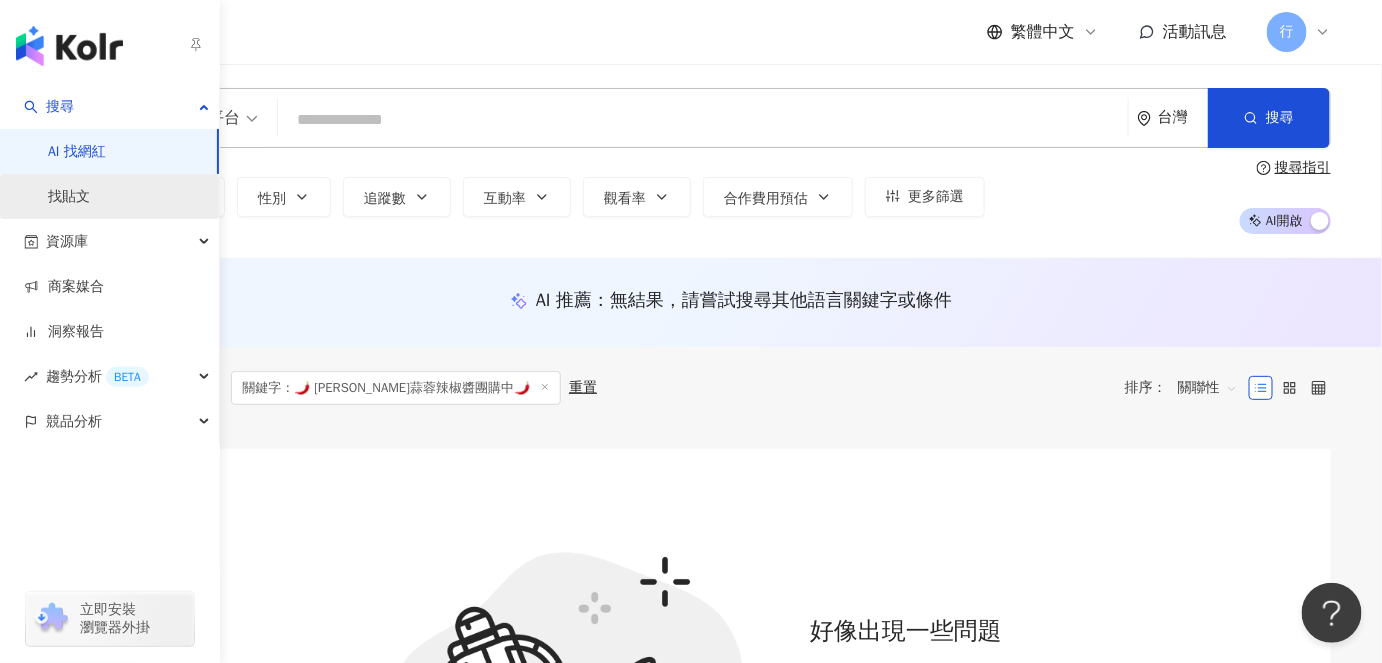 click on "找貼文" at bounding box center [69, 197] 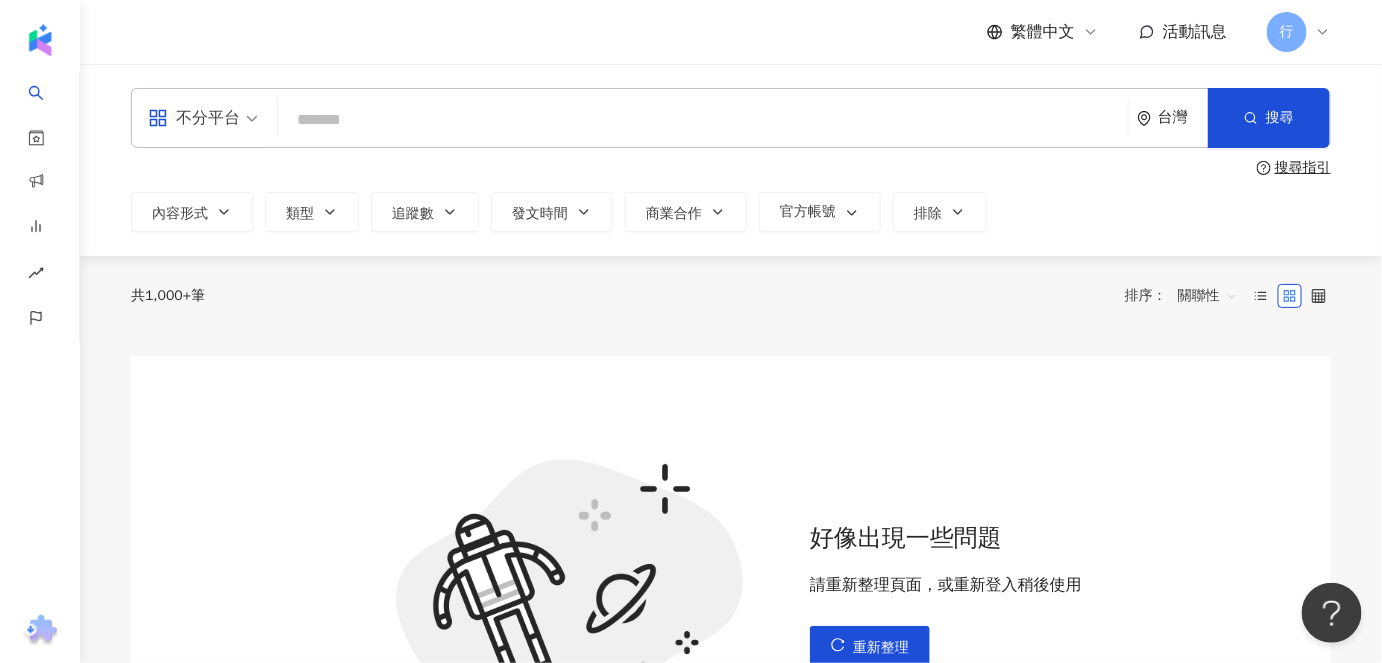 click at bounding box center [703, 119] 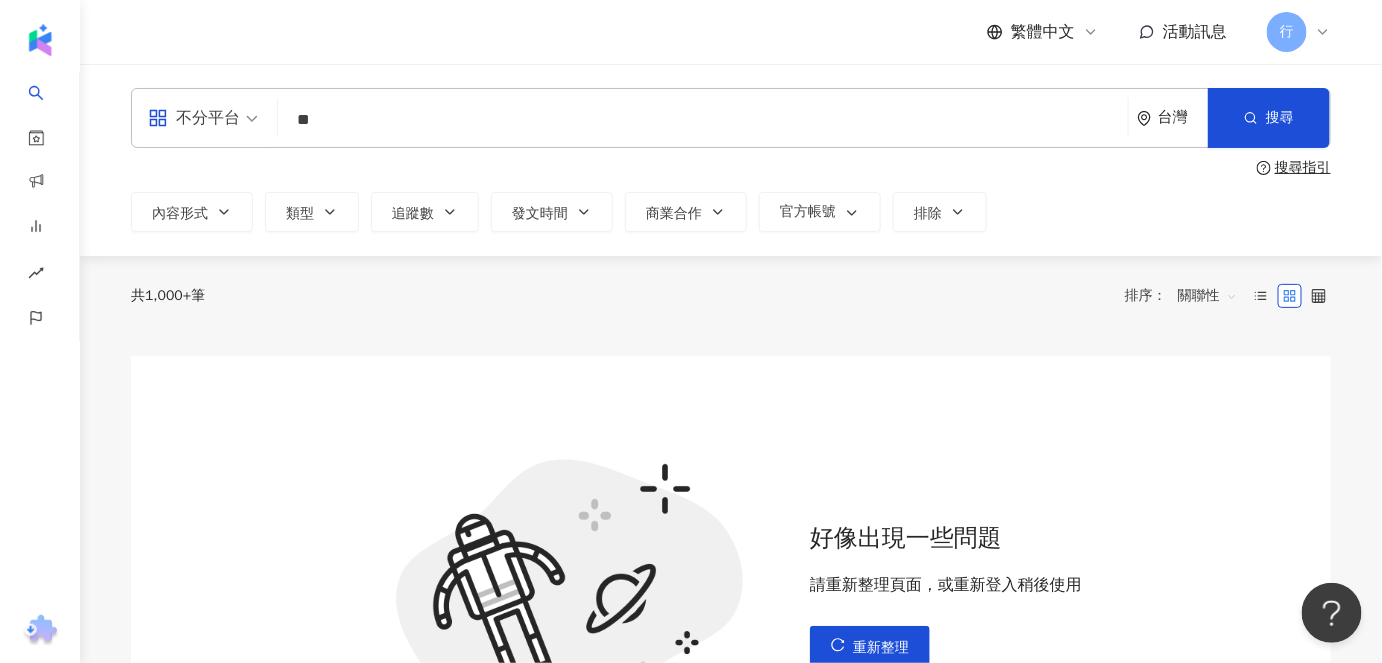 type on "**" 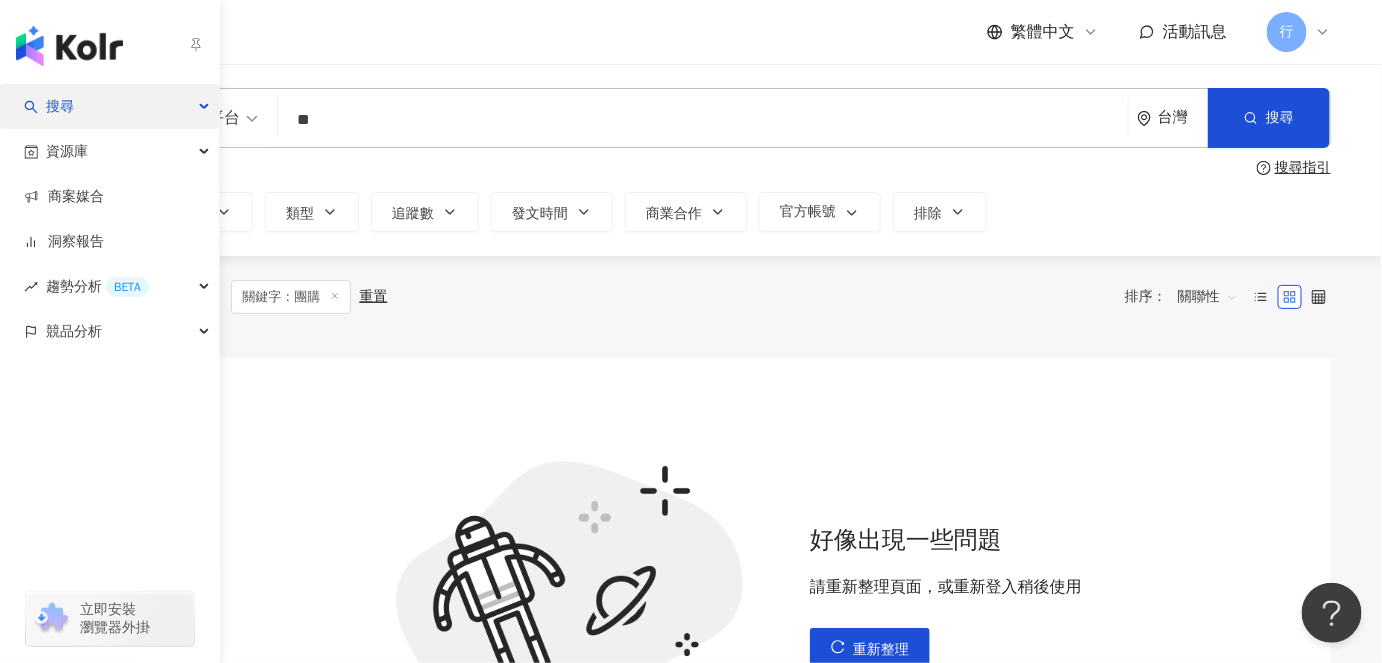 click on "搜尋" at bounding box center (109, 106) 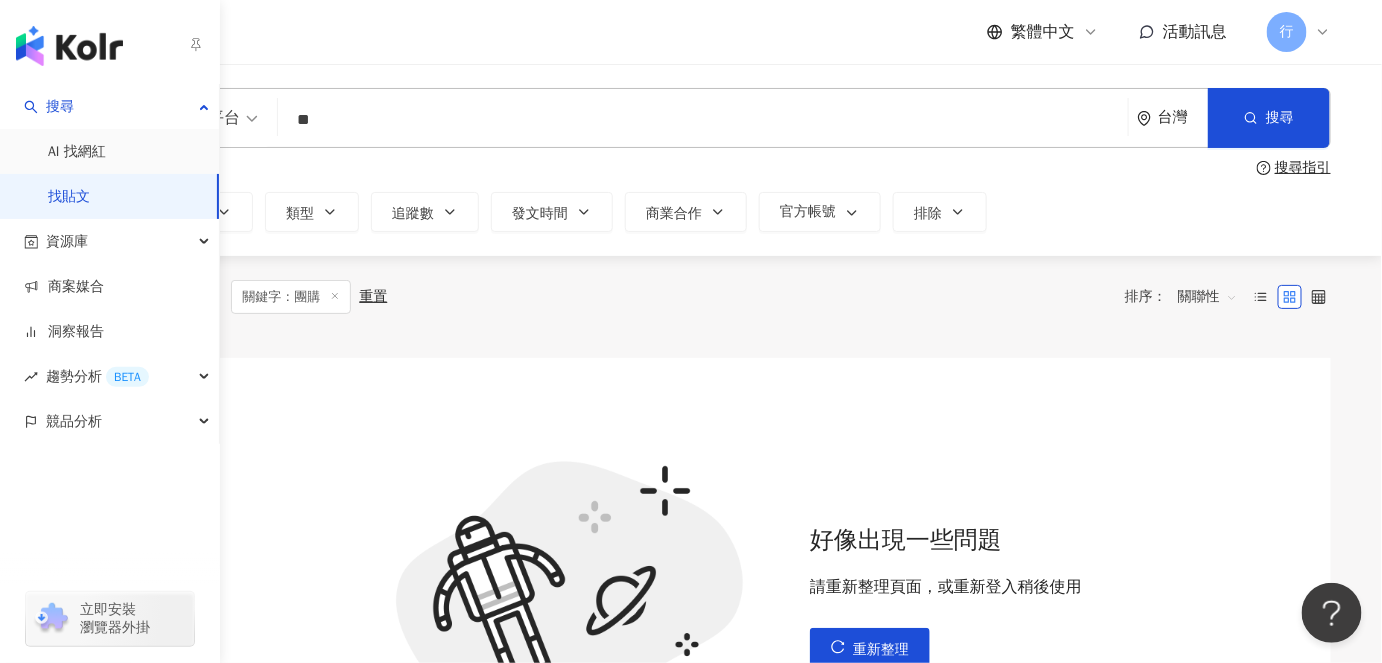 click on "找貼文" at bounding box center [69, 197] 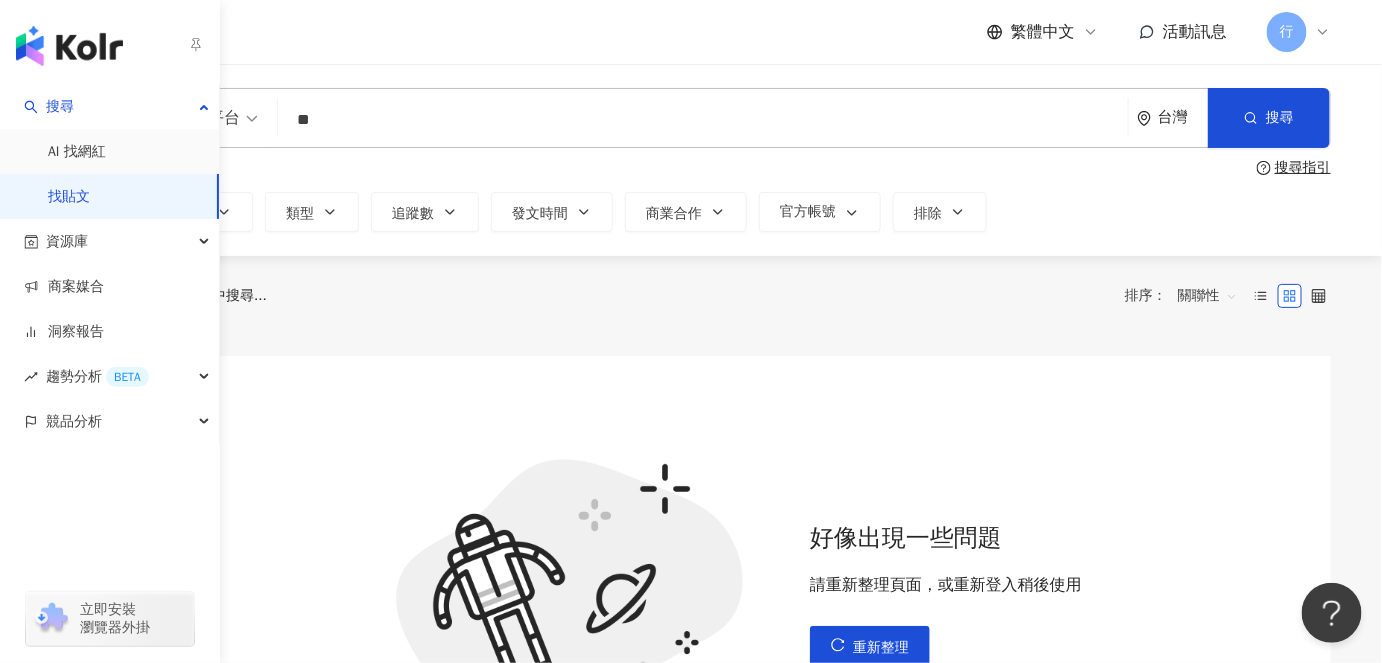 type 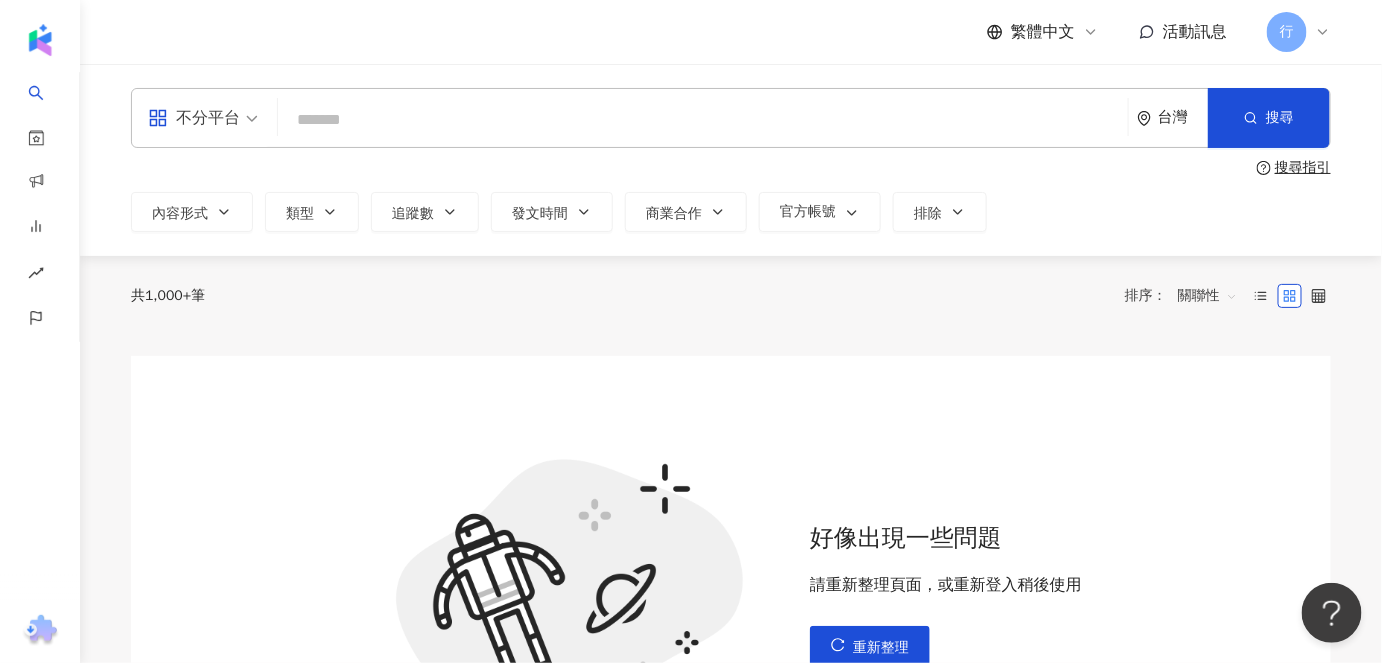 click on "好像出現一些問題 請重新整理頁面，或重新登入稍後使用 重新整理" at bounding box center [731, 594] 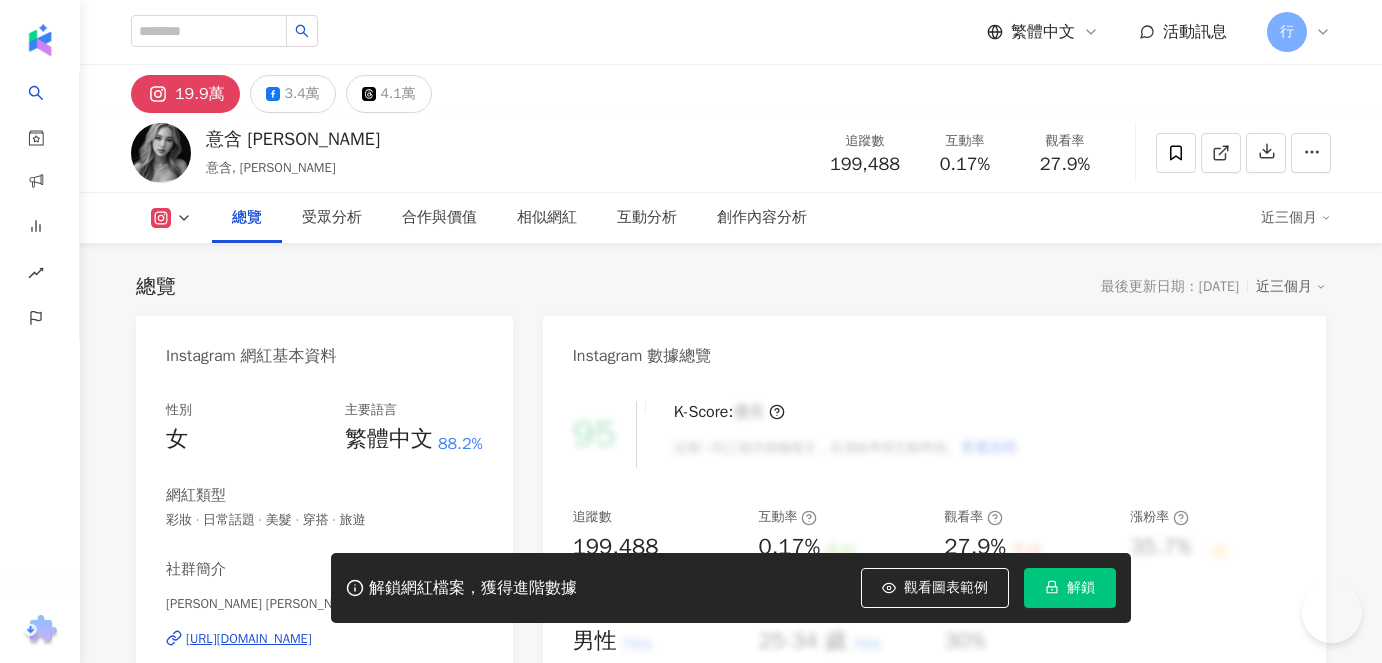 scroll, scrollTop: 0, scrollLeft: 0, axis: both 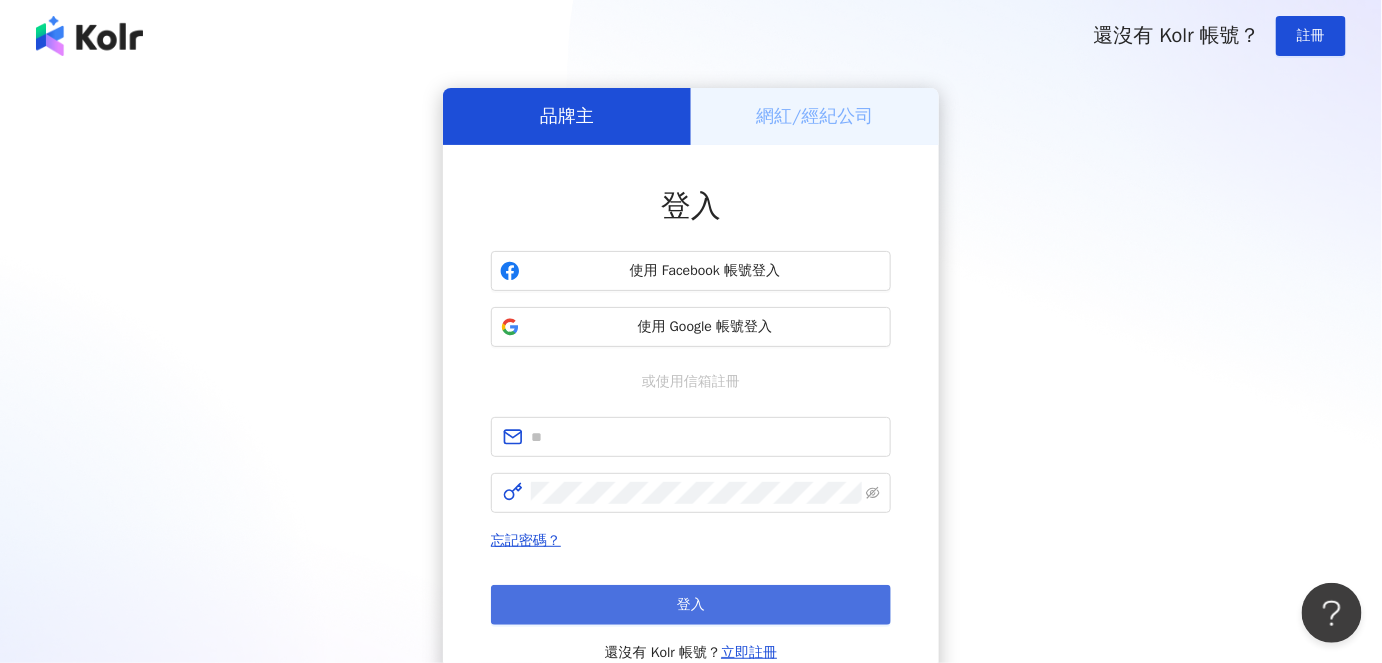 click on "登入" at bounding box center (691, 605) 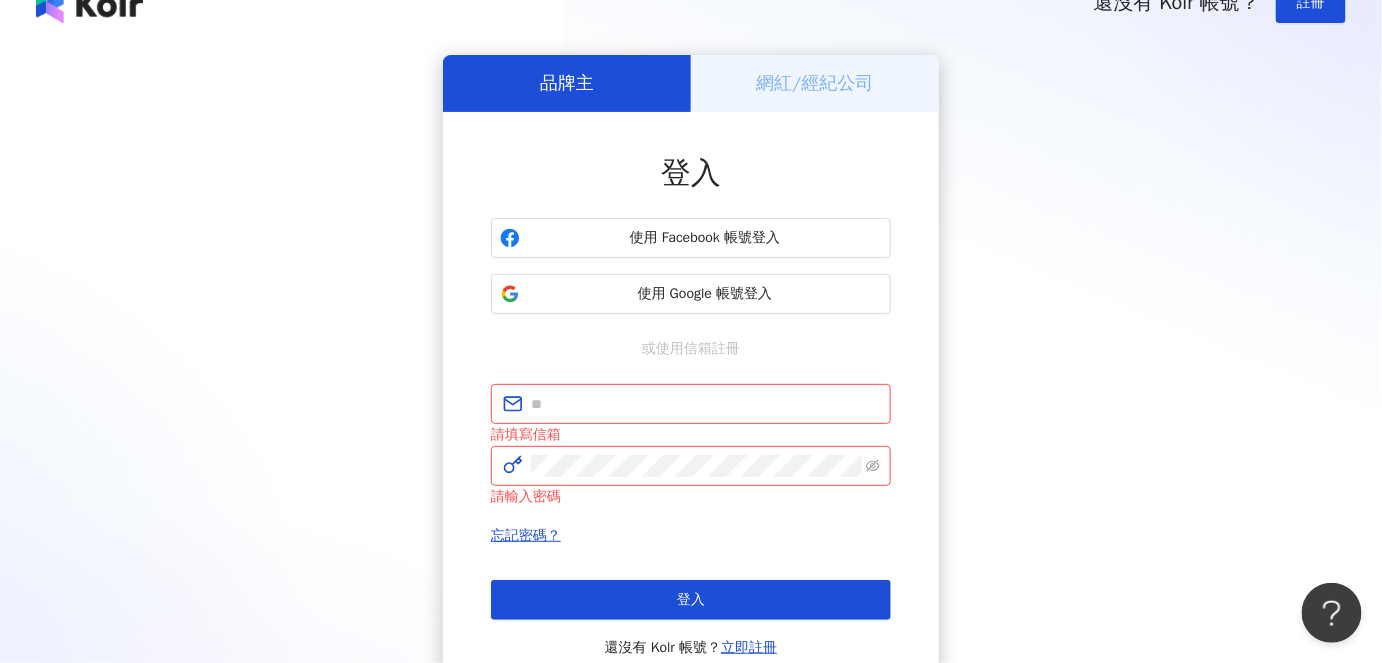scroll, scrollTop: 90, scrollLeft: 0, axis: vertical 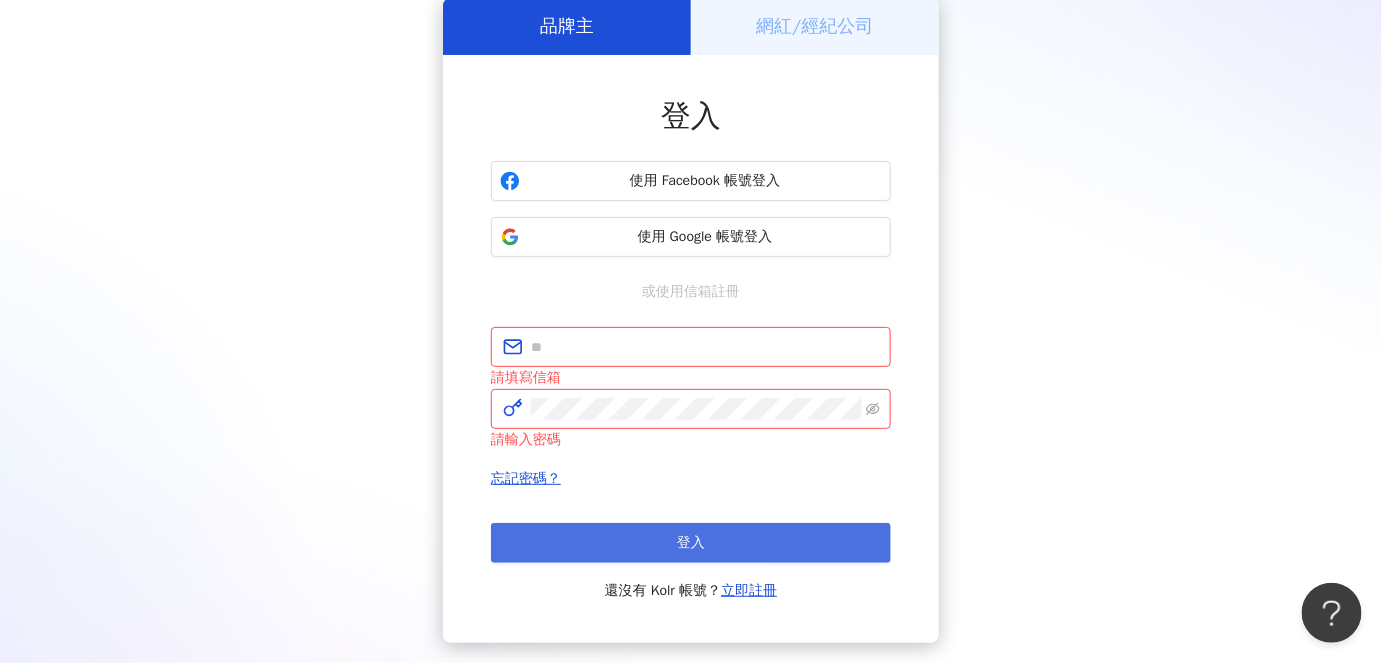 click on "登入" at bounding box center (691, 543) 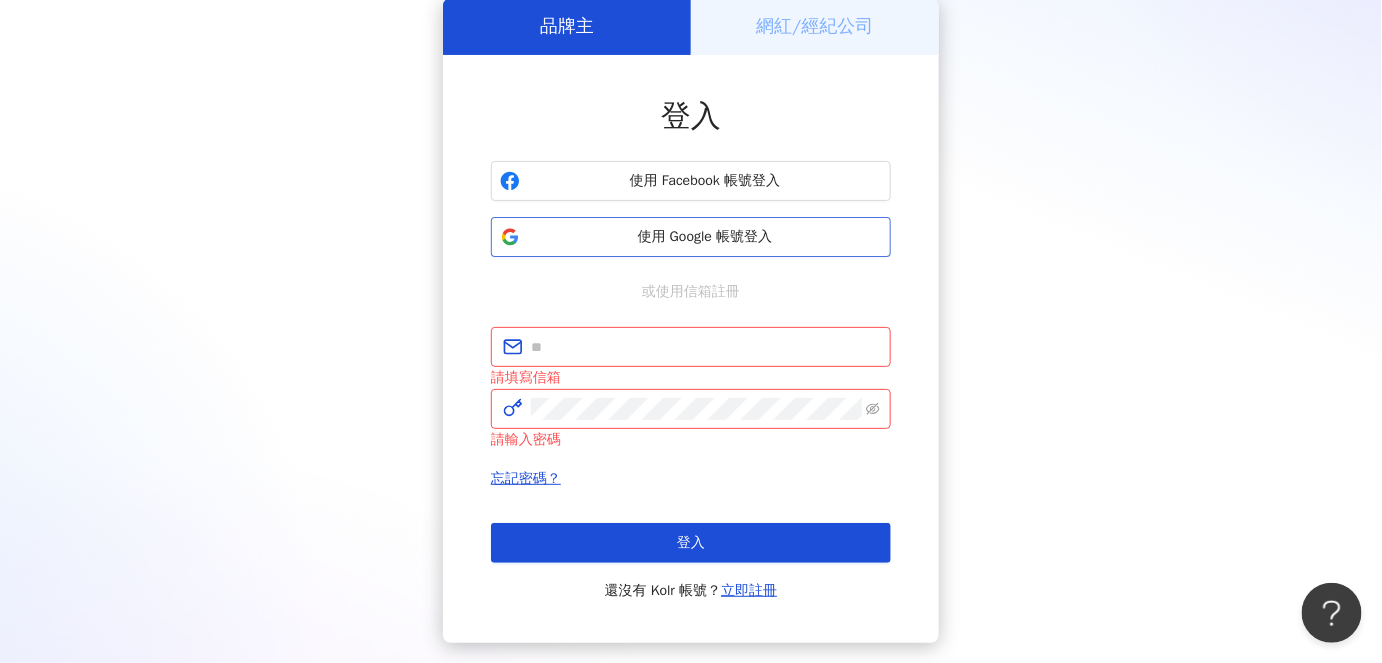 click on "使用 Google 帳號登入" at bounding box center [705, 237] 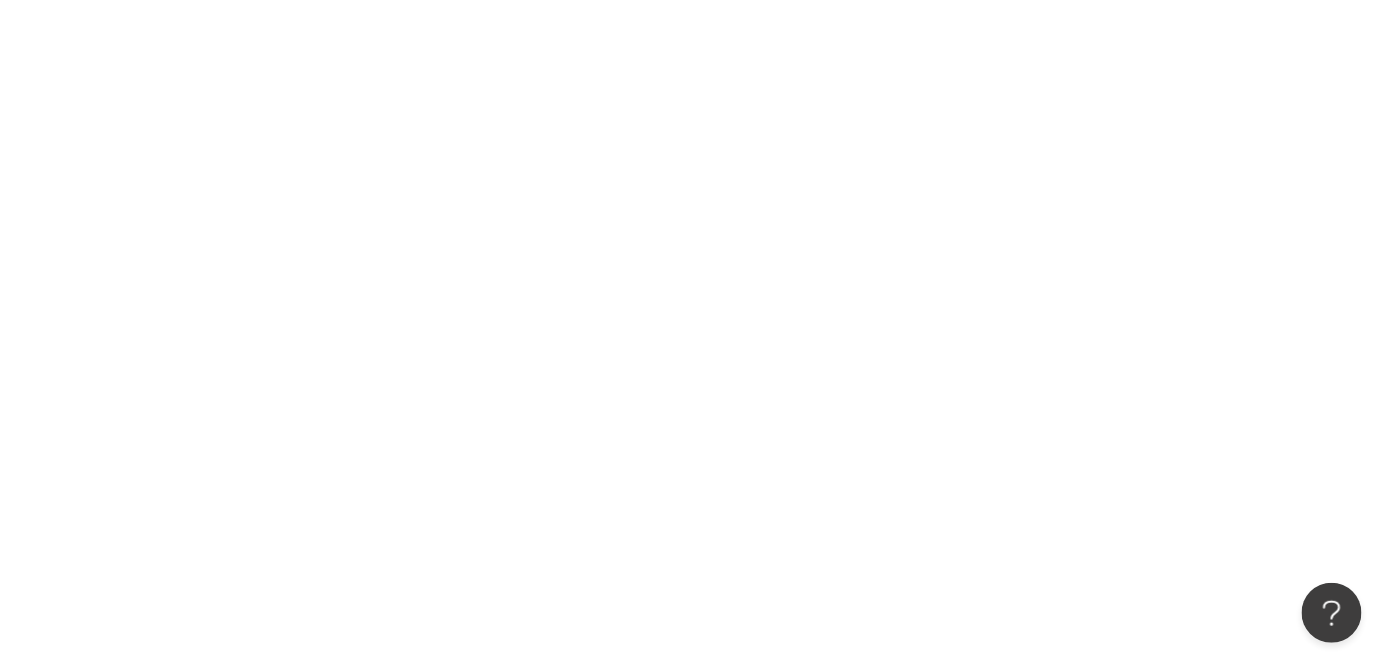 scroll, scrollTop: 0, scrollLeft: 0, axis: both 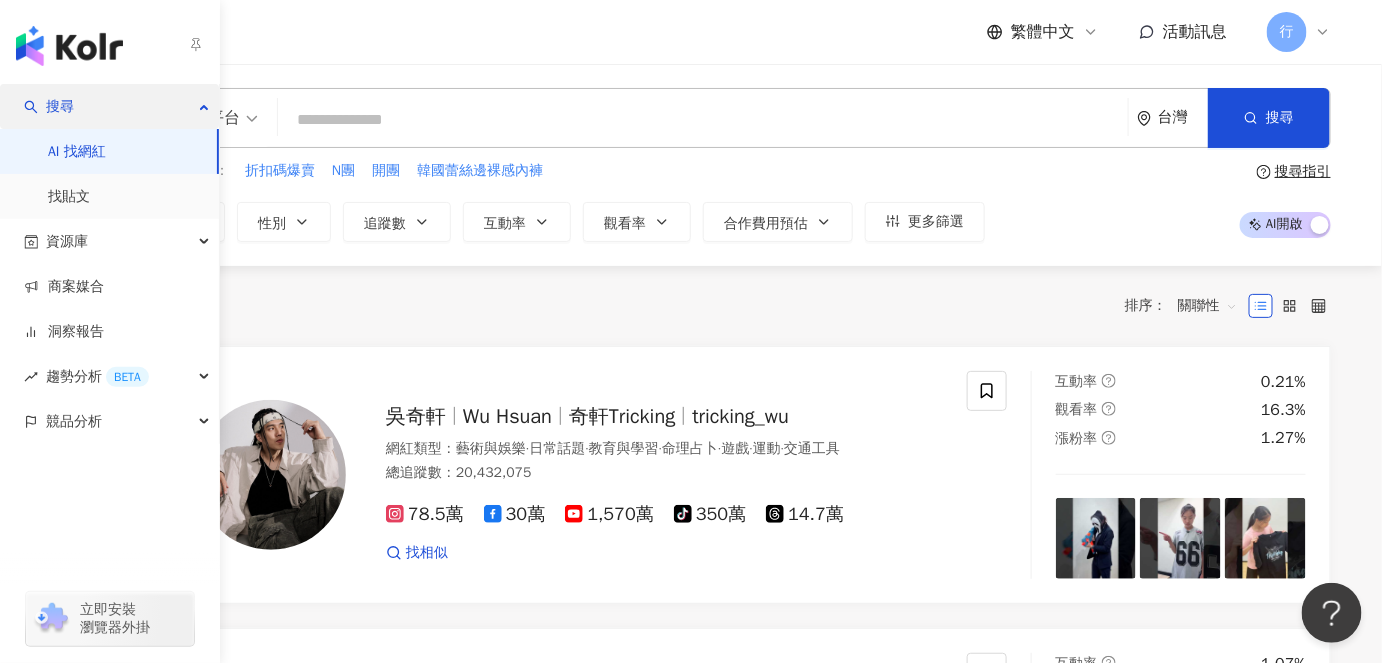 click on "搜尋" at bounding box center [109, 106] 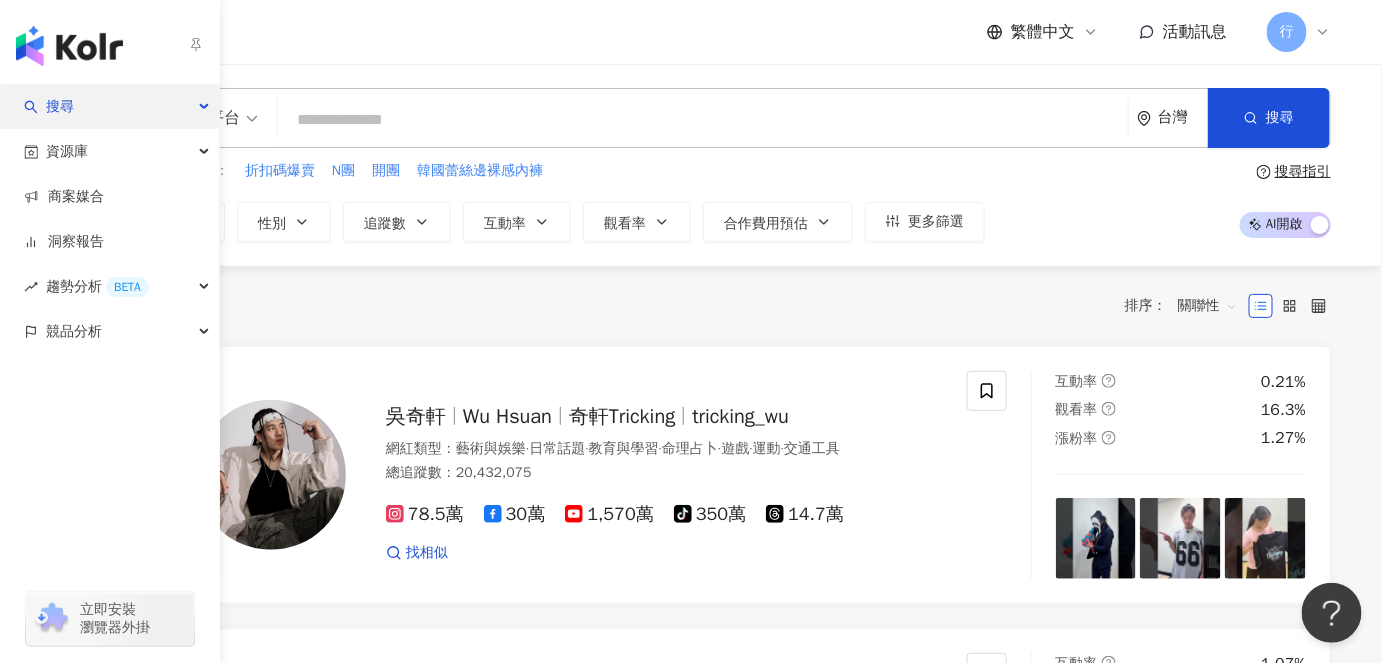 click on "搜尋" at bounding box center (109, 106) 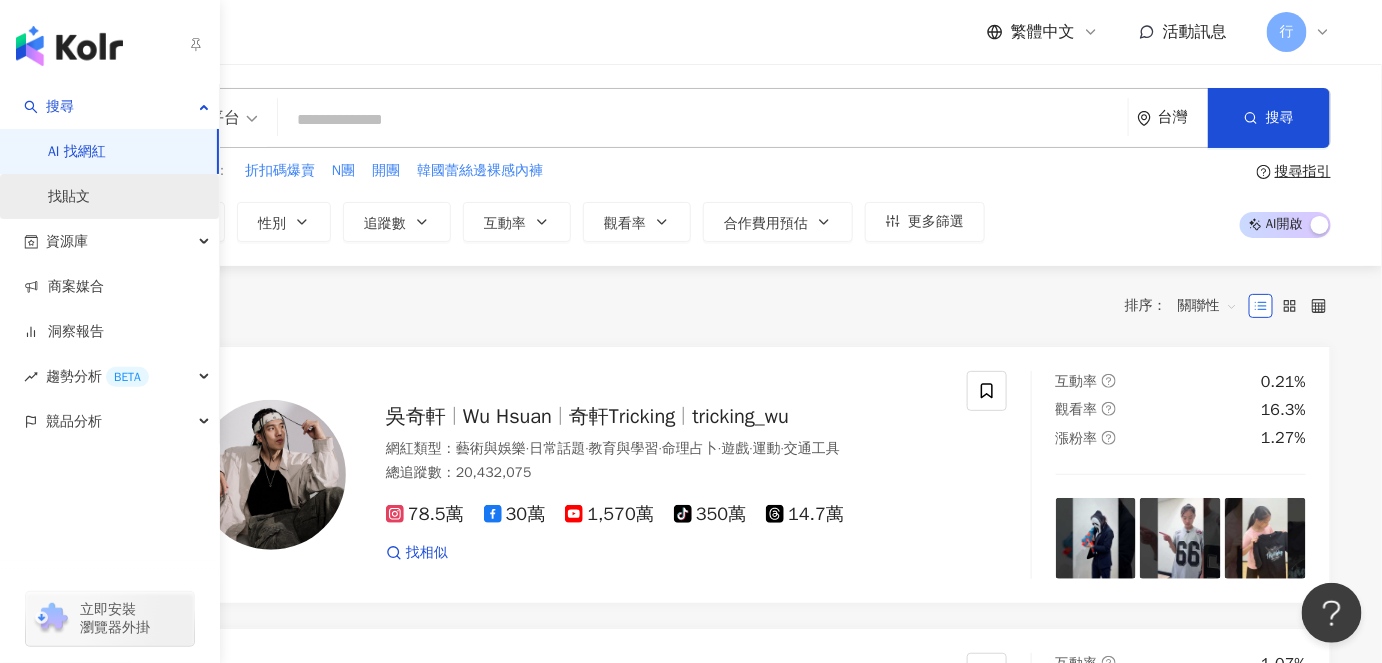 click on "找貼文" at bounding box center (69, 197) 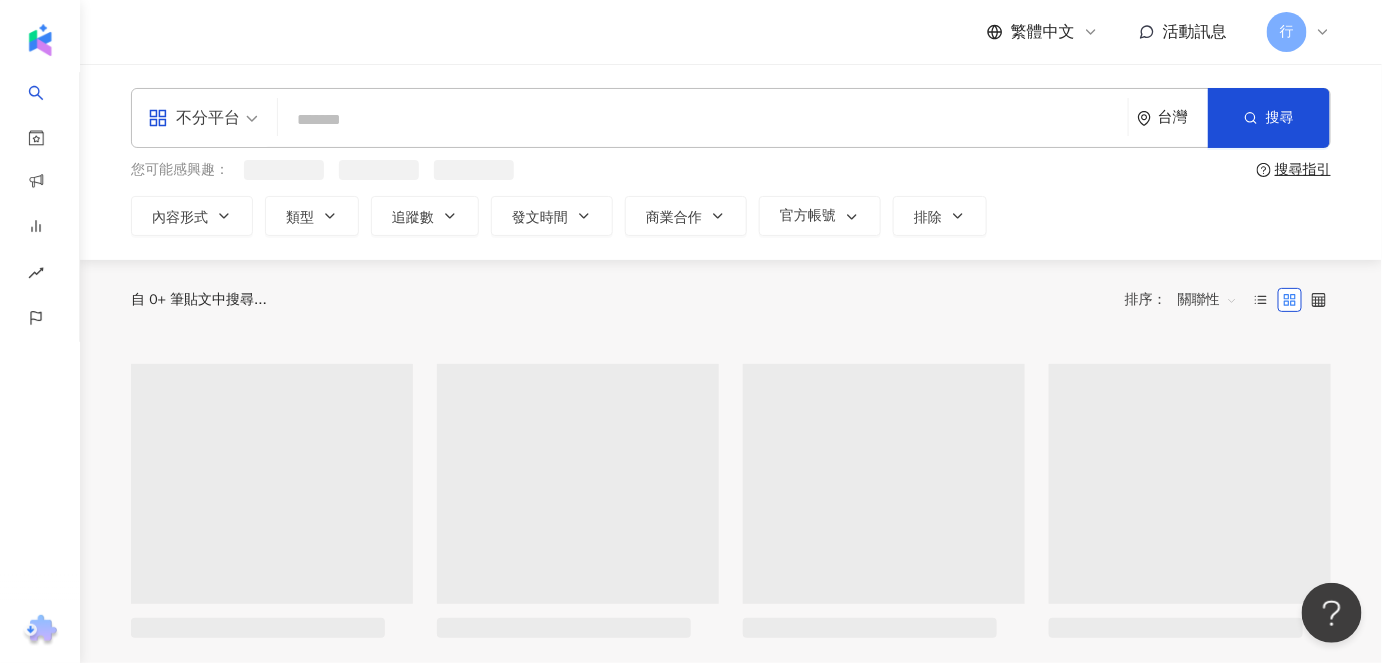 click at bounding box center [703, 119] 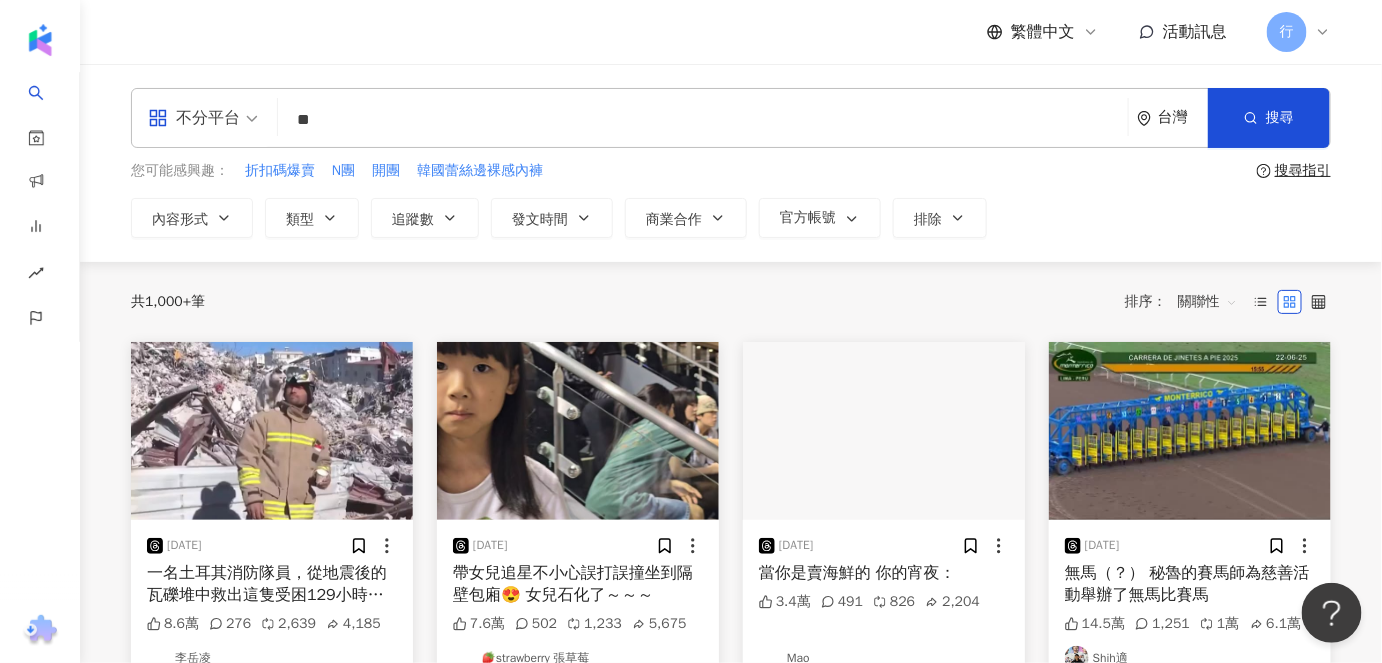type on "**" 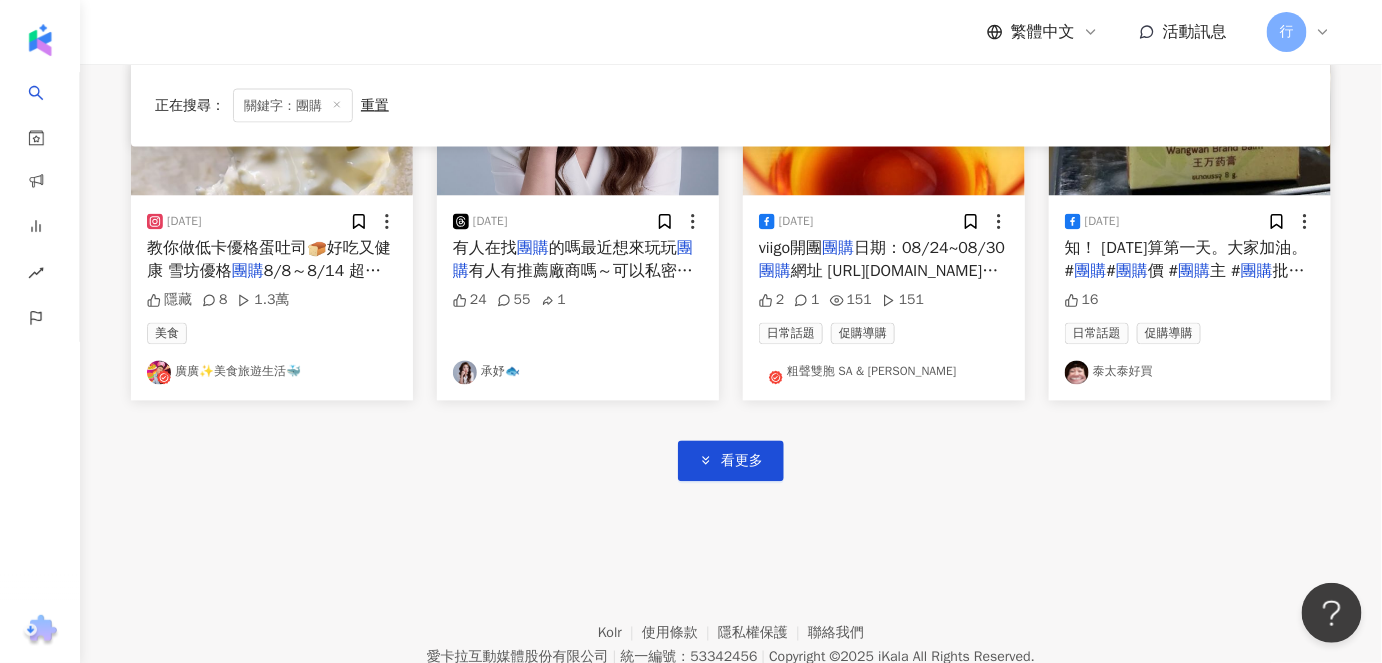 scroll, scrollTop: 1042, scrollLeft: 0, axis: vertical 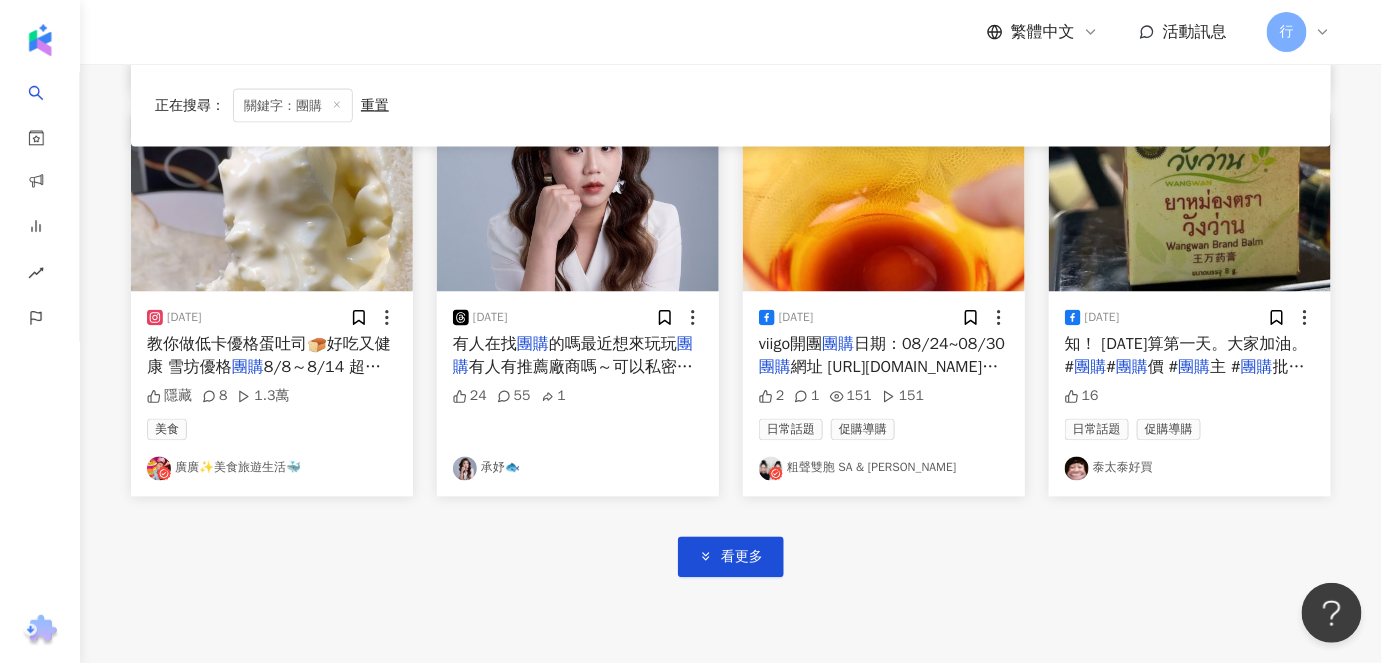 click on "團購" at bounding box center [533, 345] 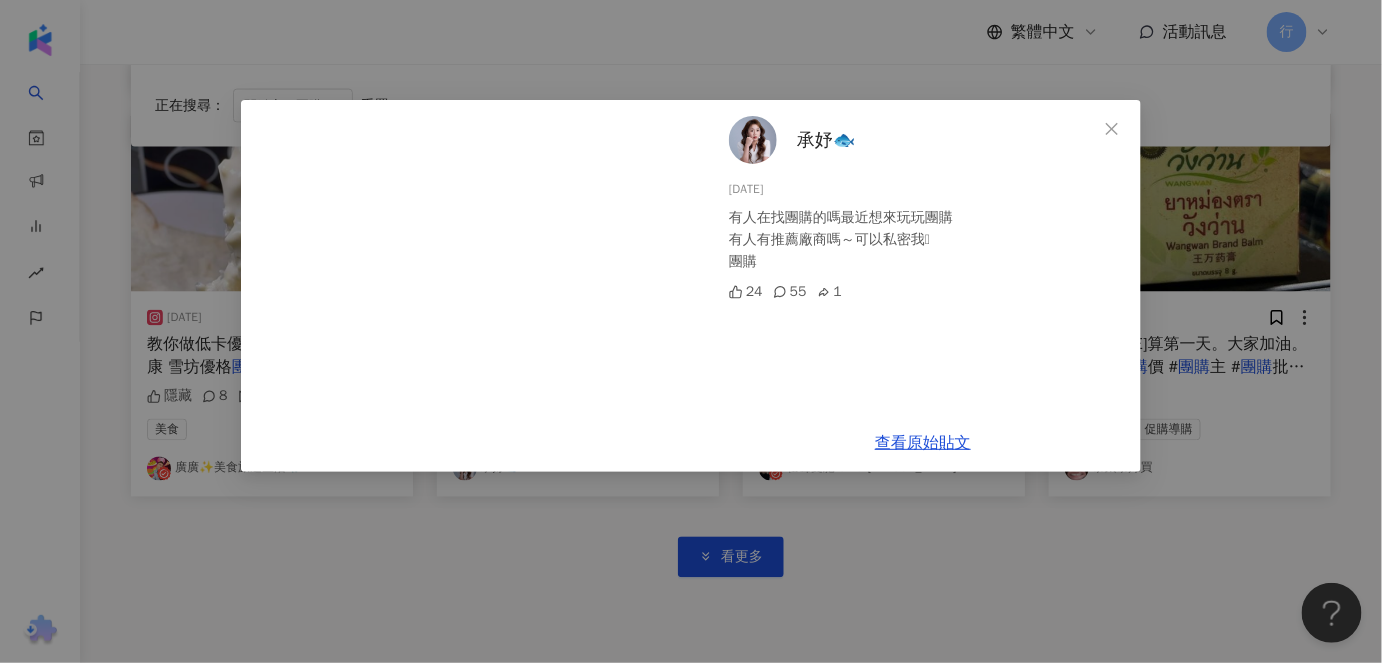 click on "承妤🐟" at bounding box center (826, 140) 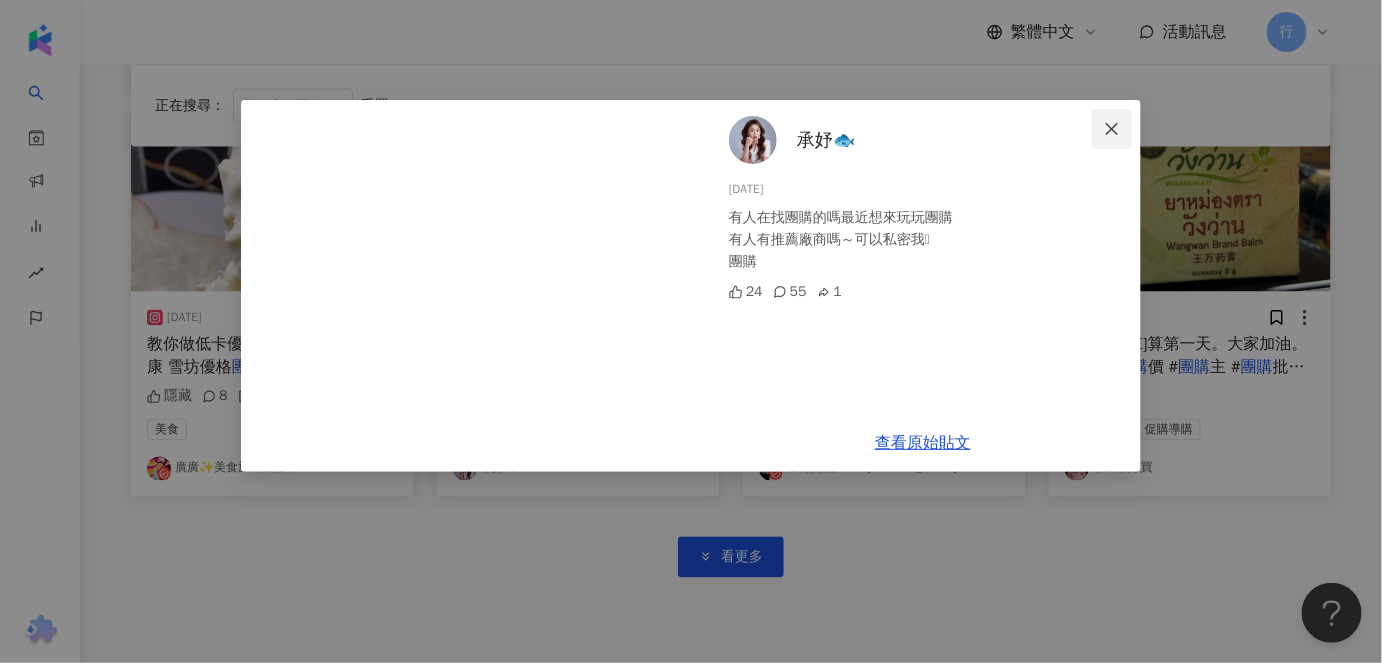 click at bounding box center (1112, 129) 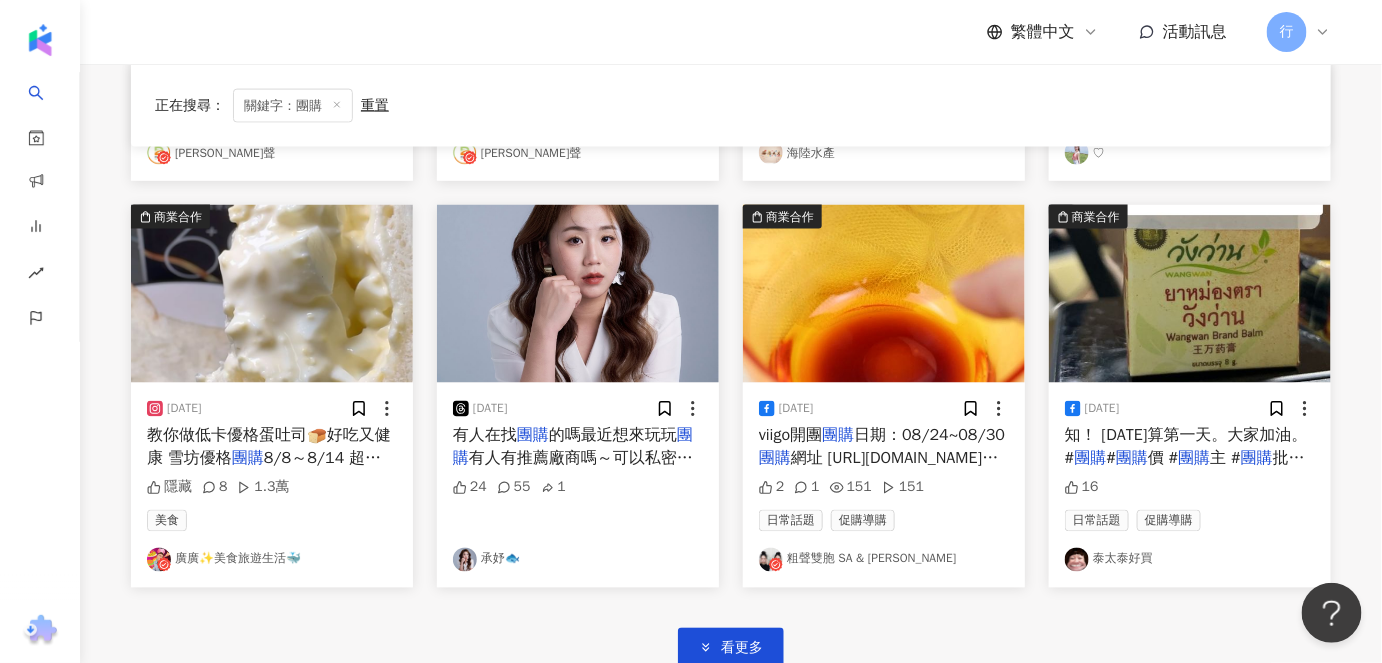 scroll, scrollTop: 1224, scrollLeft: 0, axis: vertical 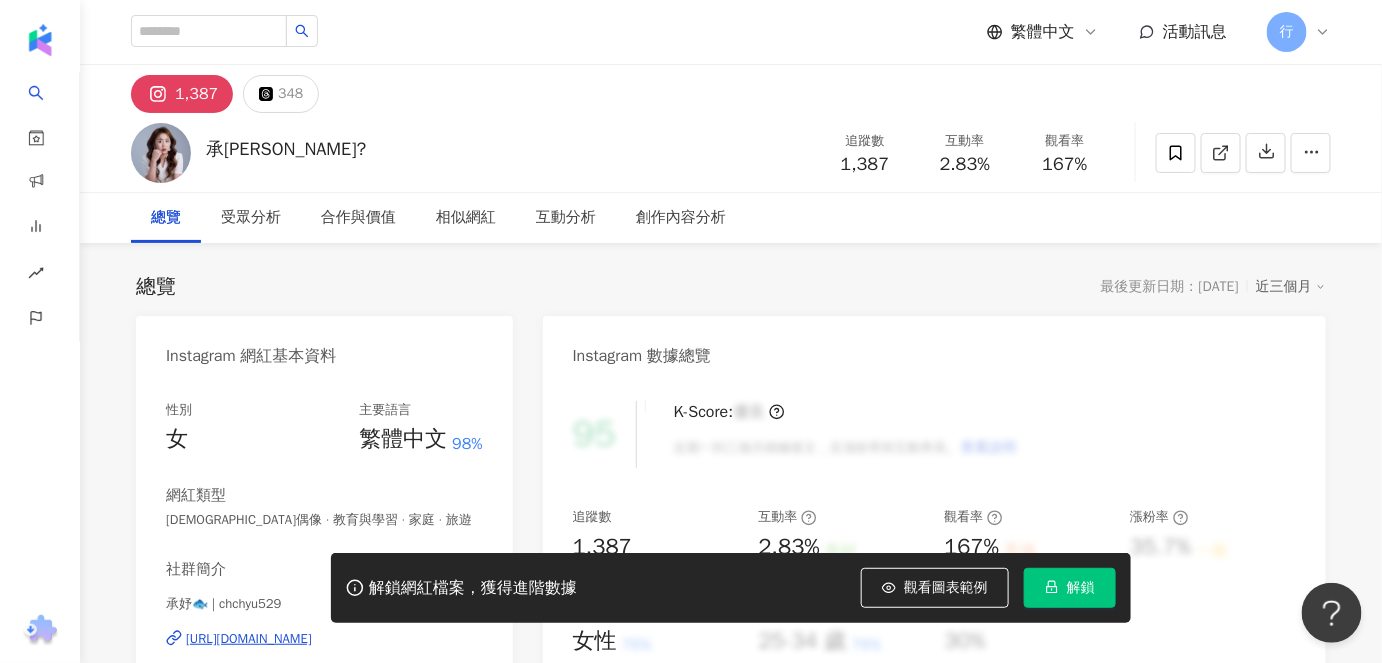 click on "總覽 受眾分析 合作與價值 相似網紅 互動分析 創作內容分析" at bounding box center [731, 218] 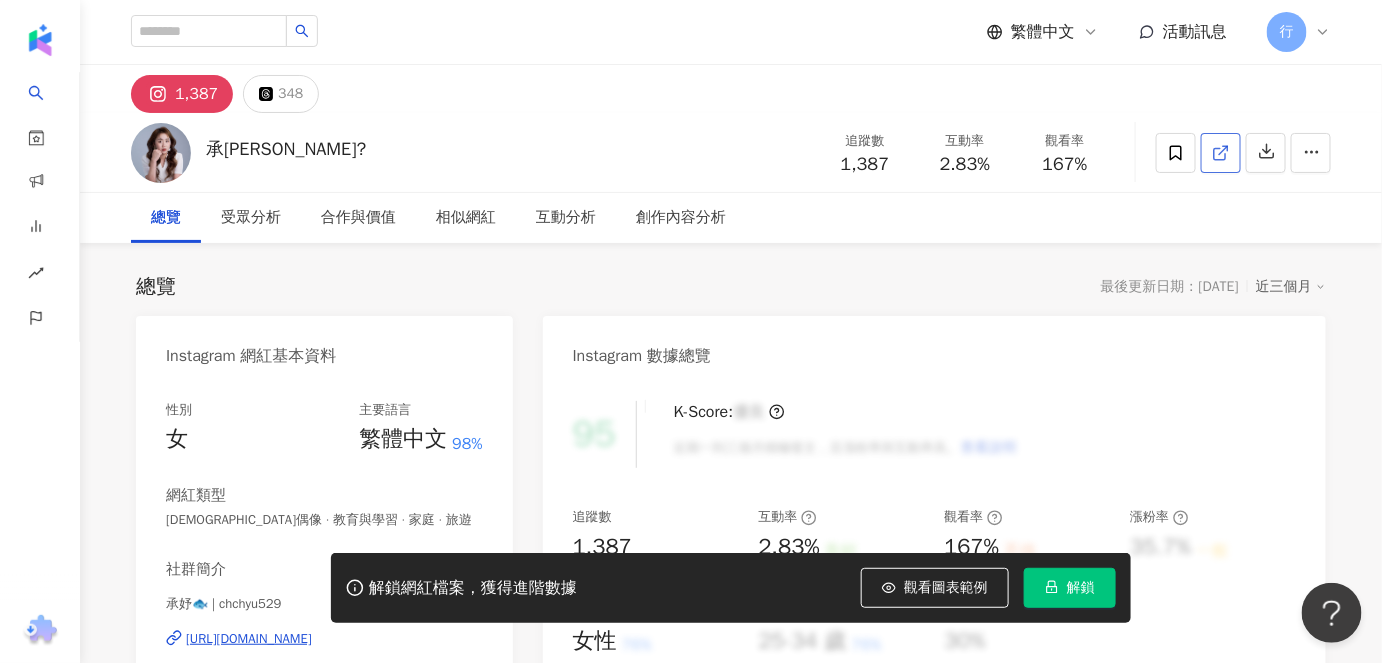 click 